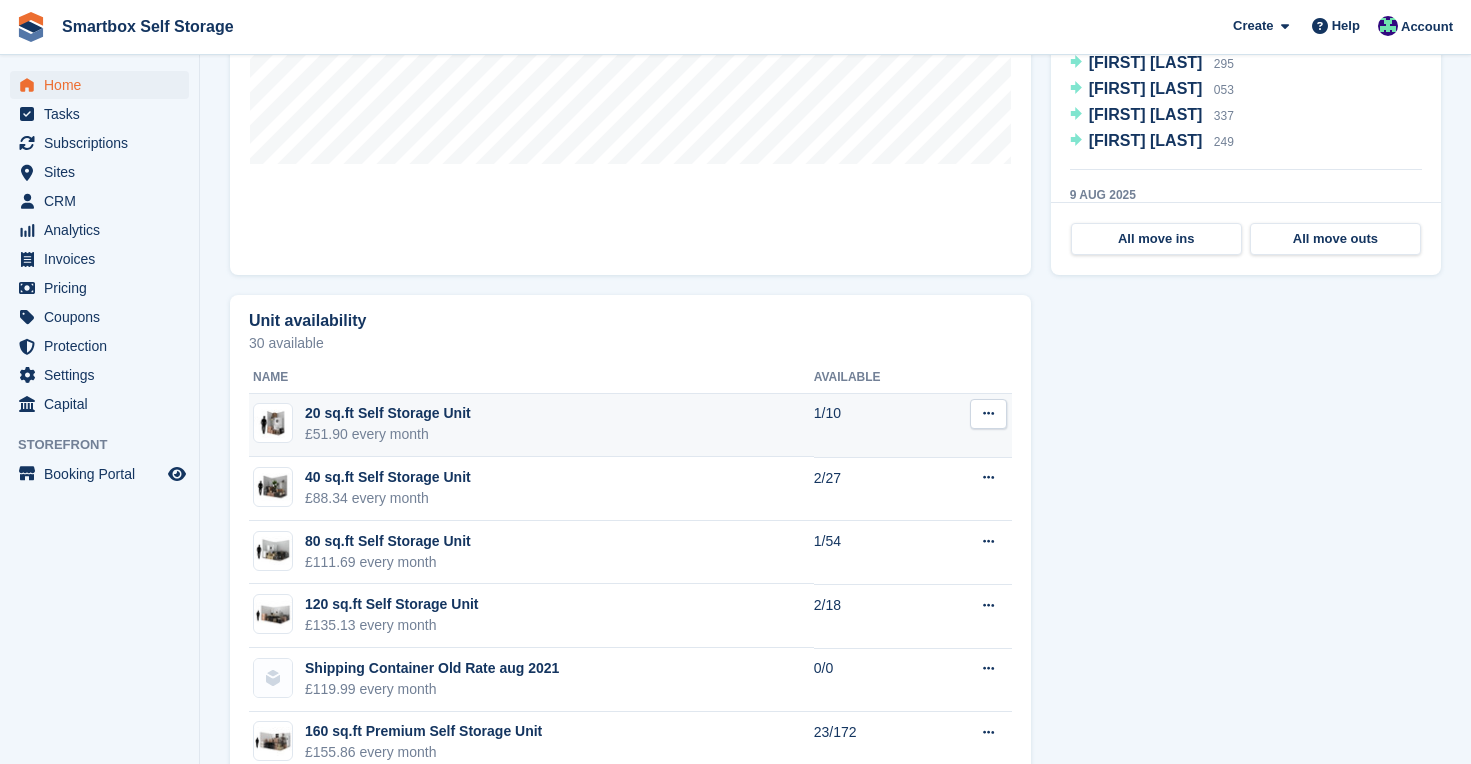 scroll, scrollTop: 913, scrollLeft: 0, axis: vertical 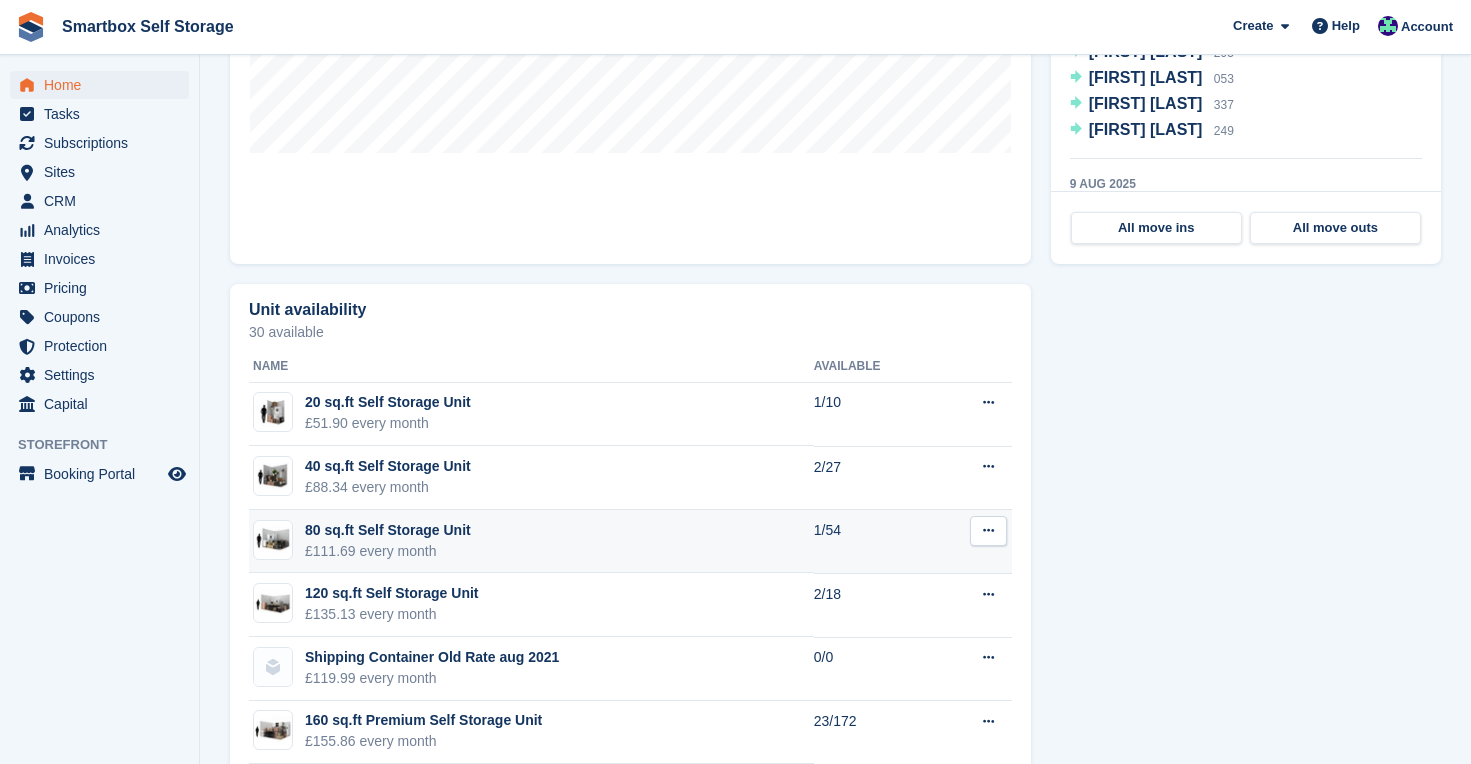 click on "80 sq.ft Self Storage Unit" at bounding box center [388, 530] 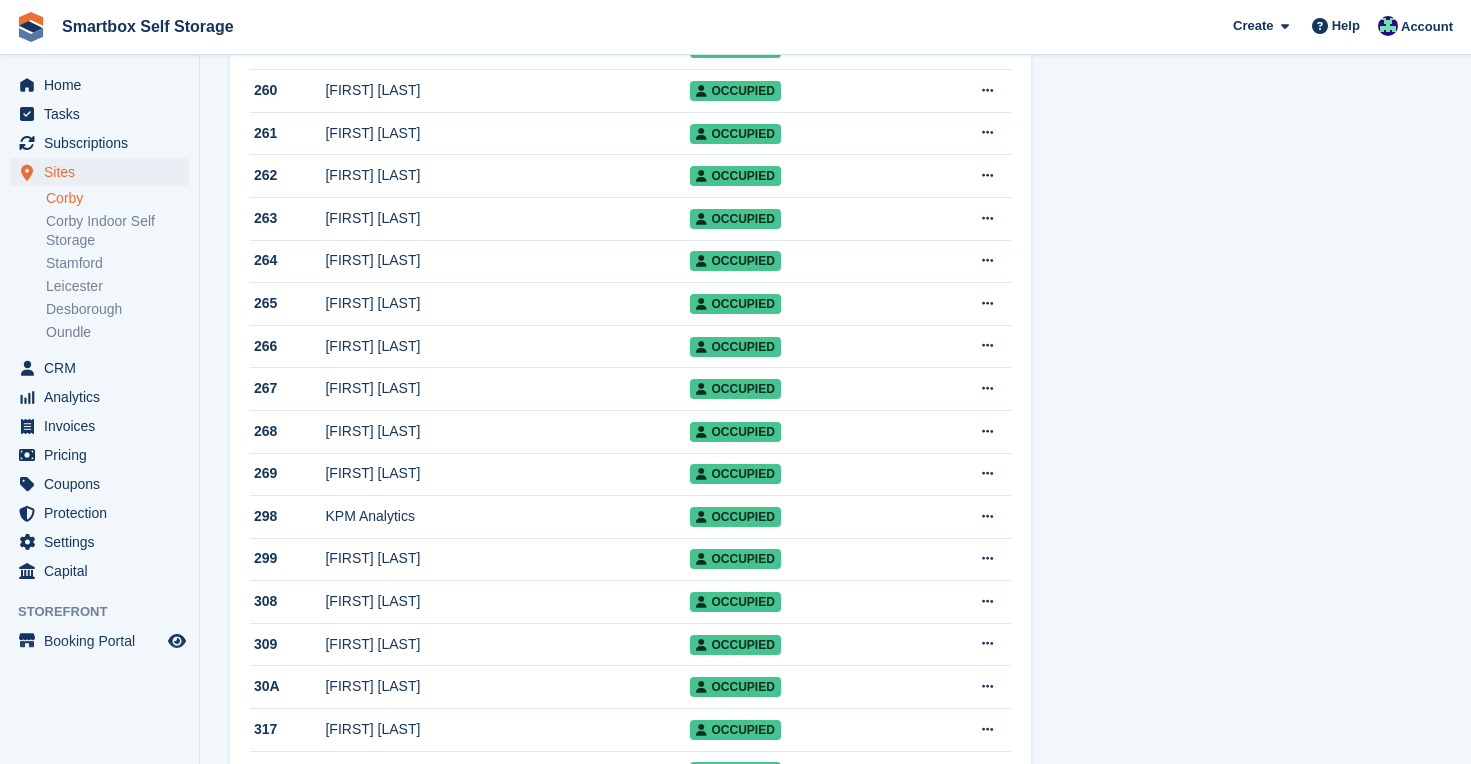scroll, scrollTop: 1208, scrollLeft: 0, axis: vertical 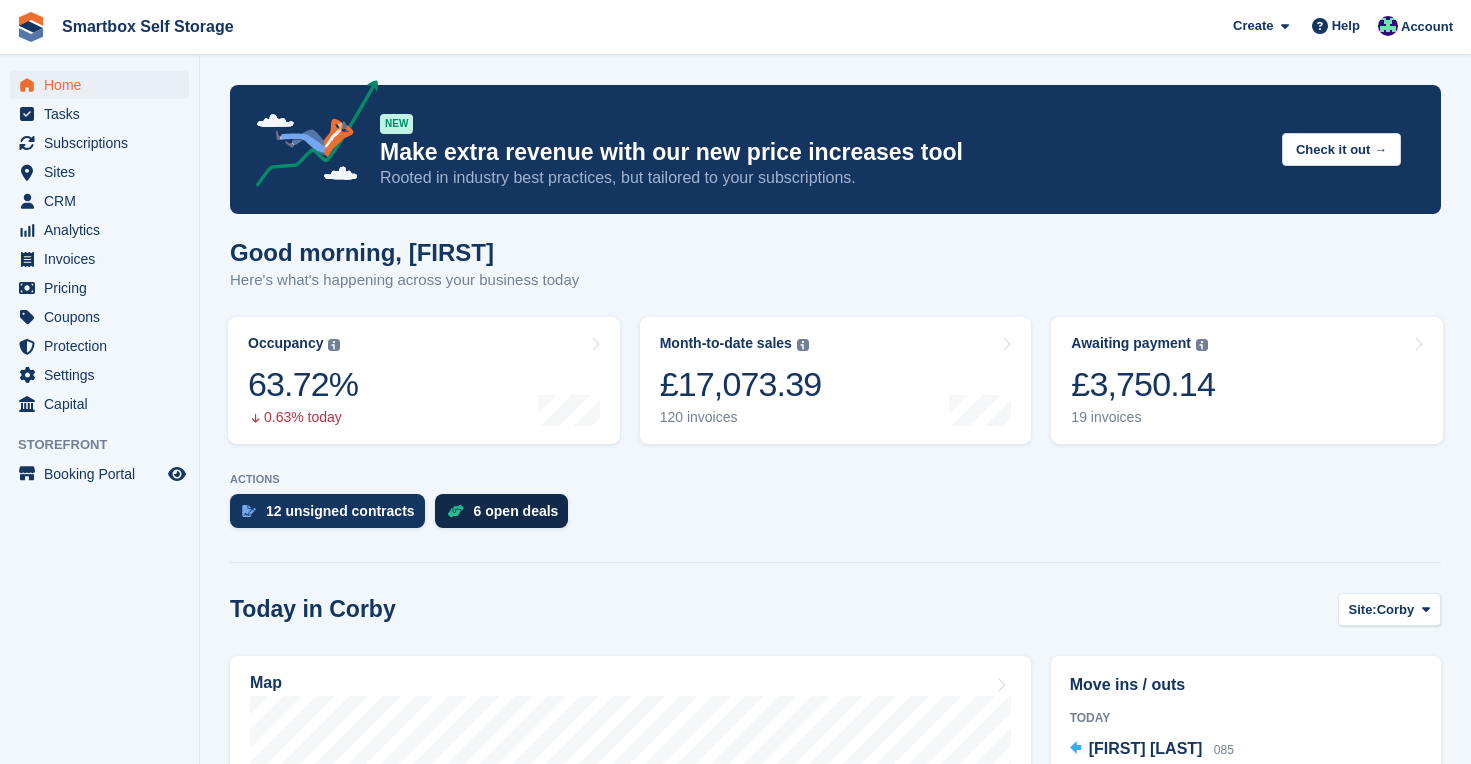 click on "6
open deals" at bounding box center [516, 511] 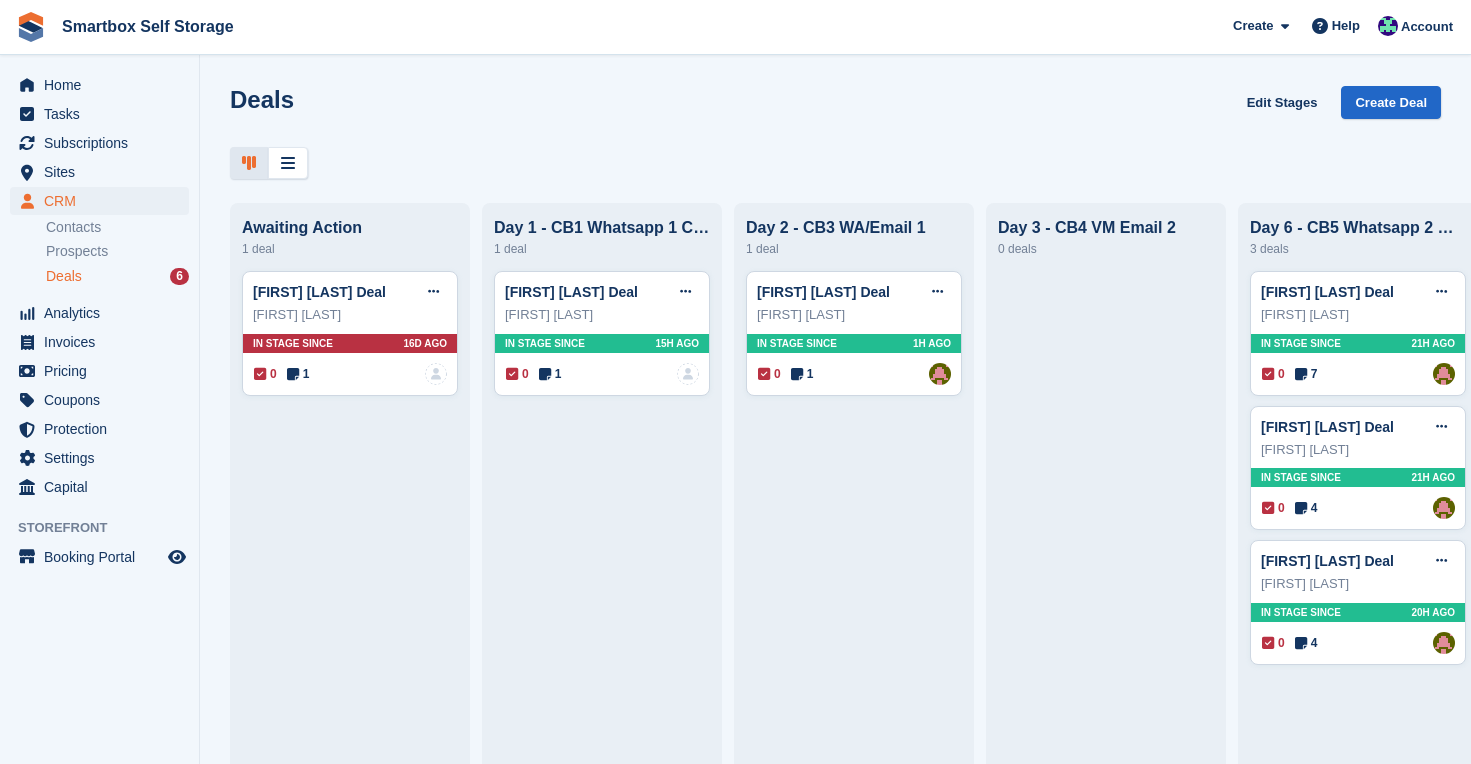 scroll, scrollTop: 0, scrollLeft: 0, axis: both 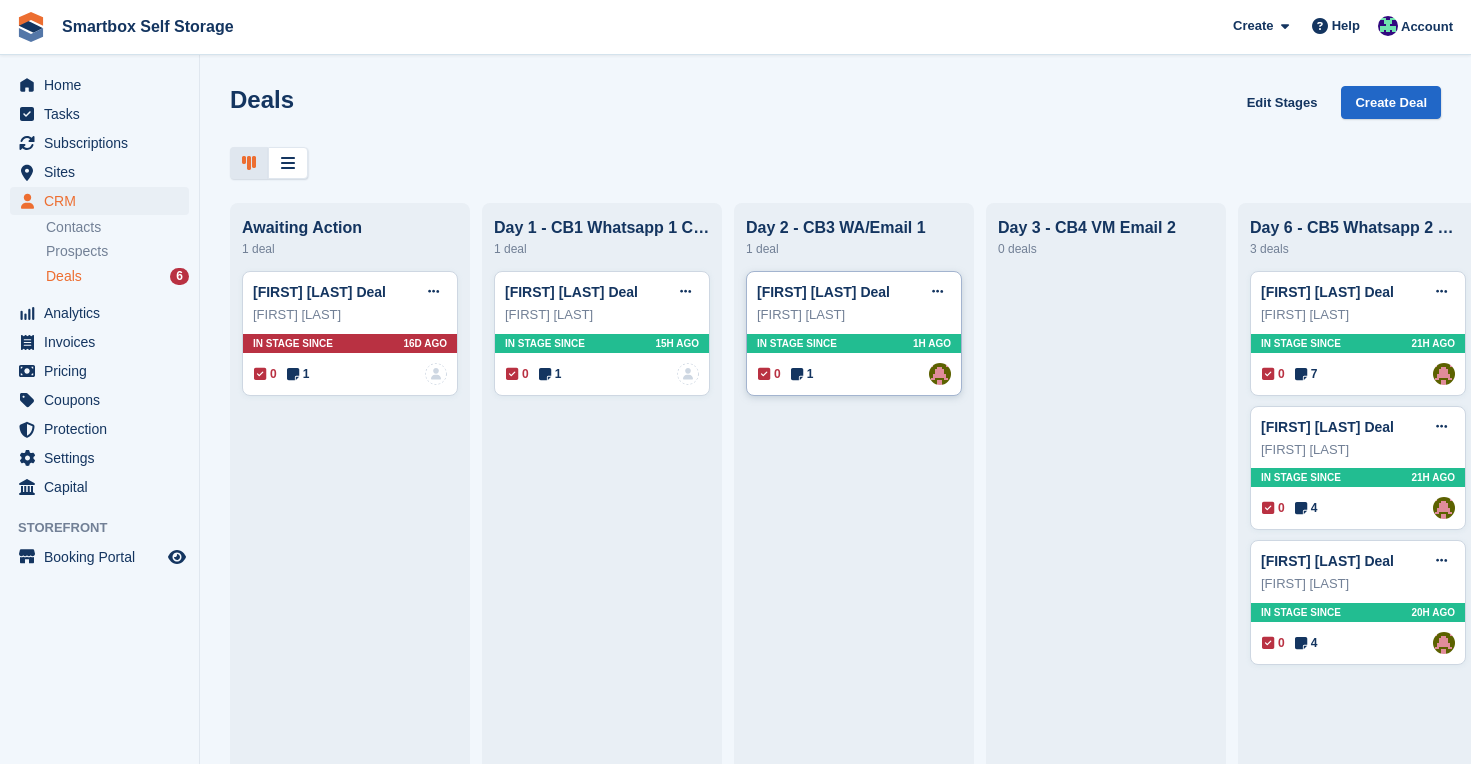 click on "1H AGO" at bounding box center (932, 343) 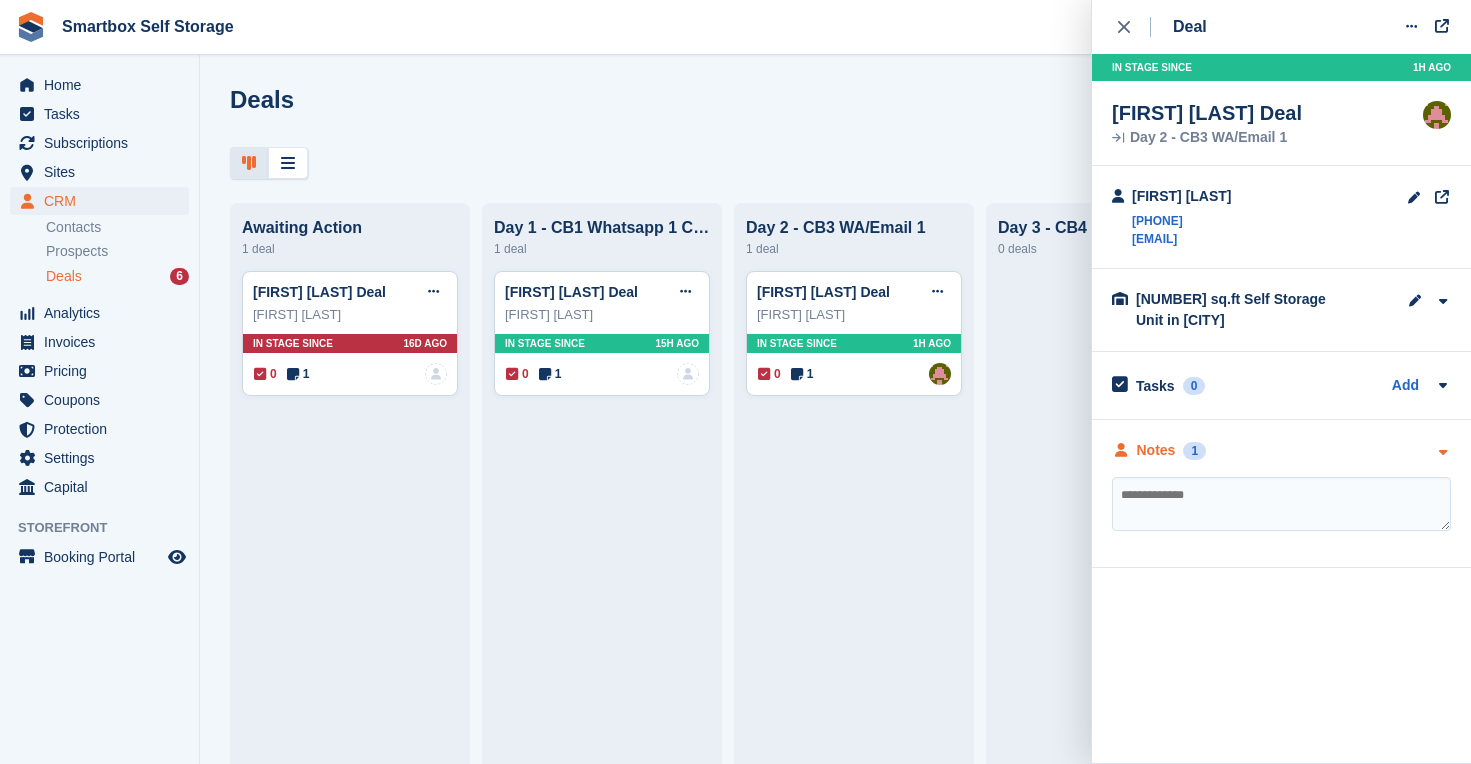 click on "Notes" at bounding box center (1156, 450) 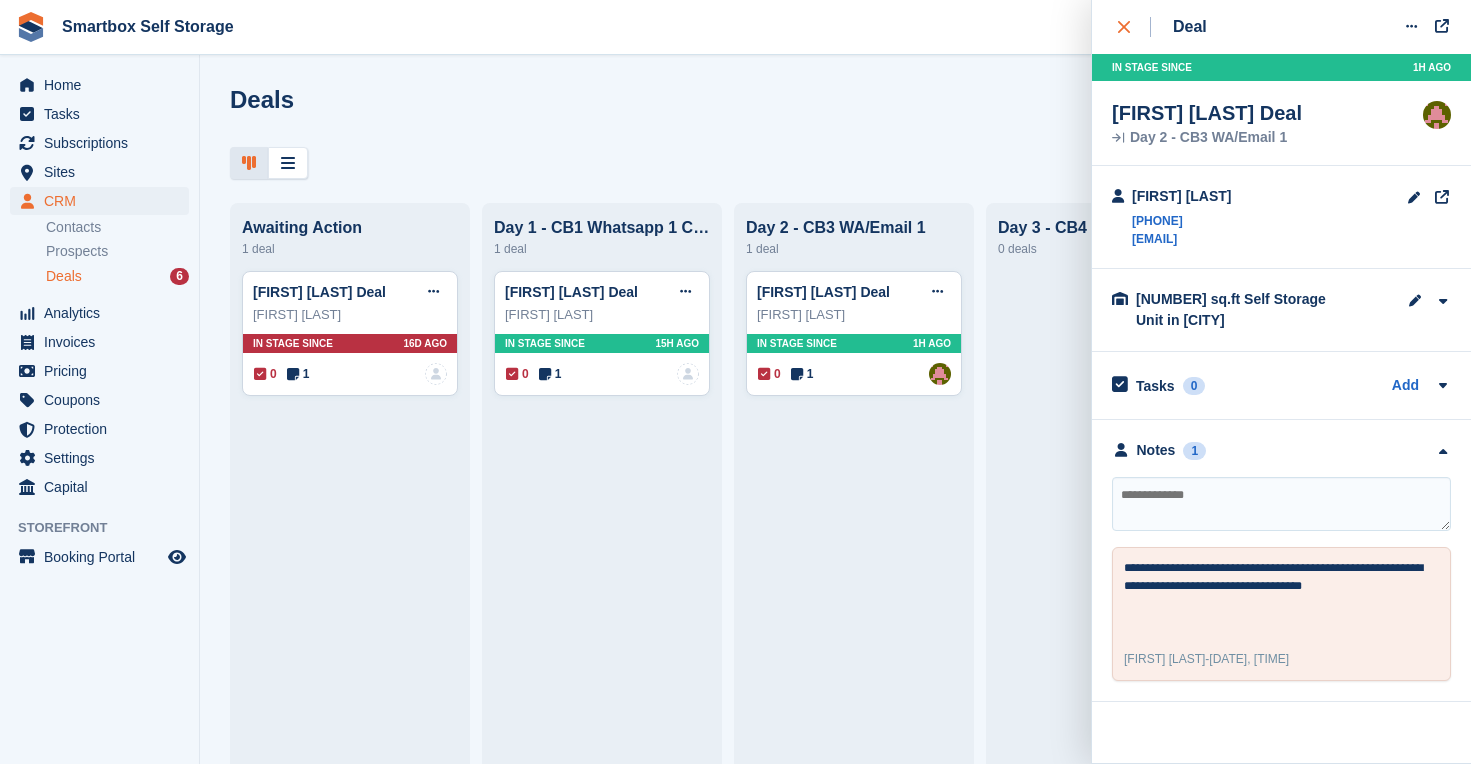 click 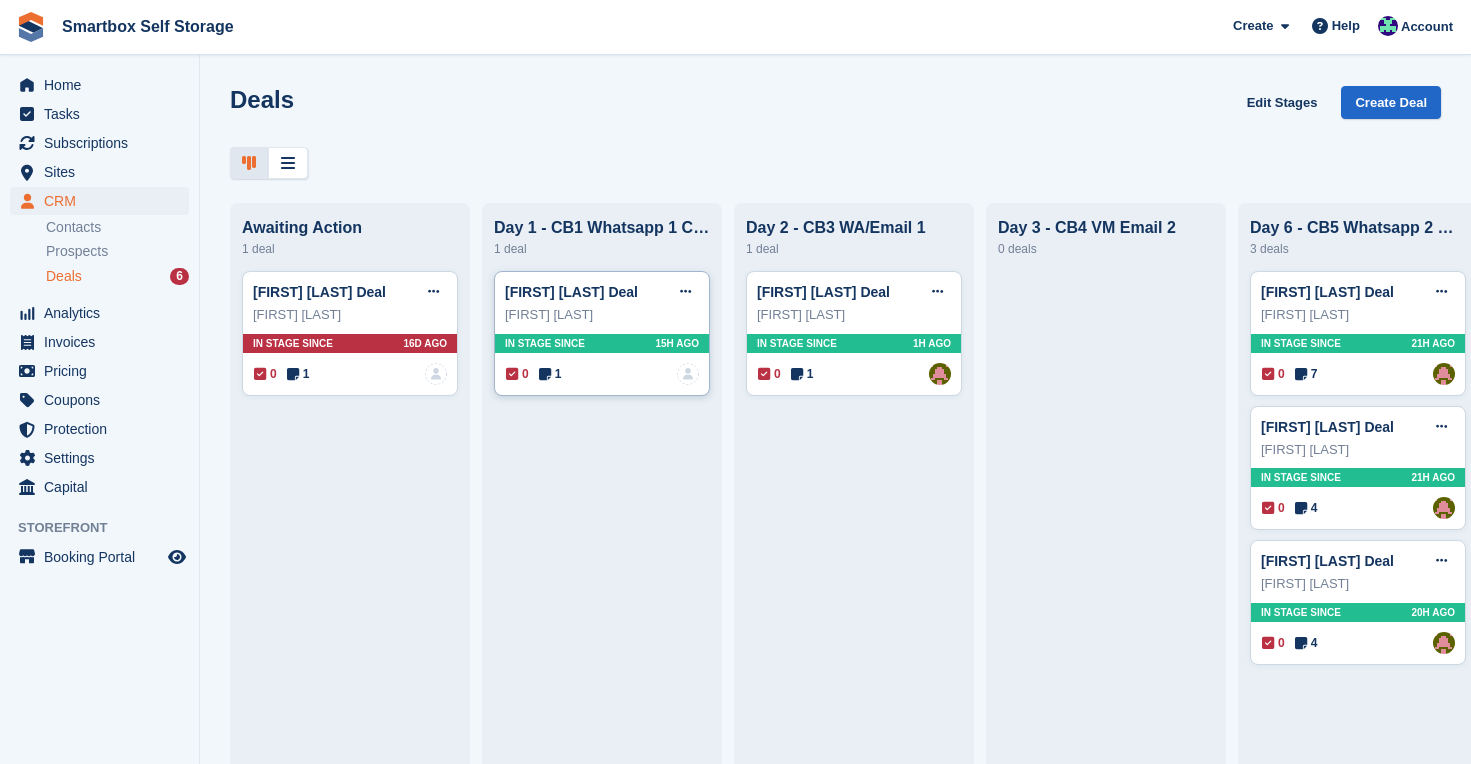 click on "In stage since 15H AGO" at bounding box center (602, 343) 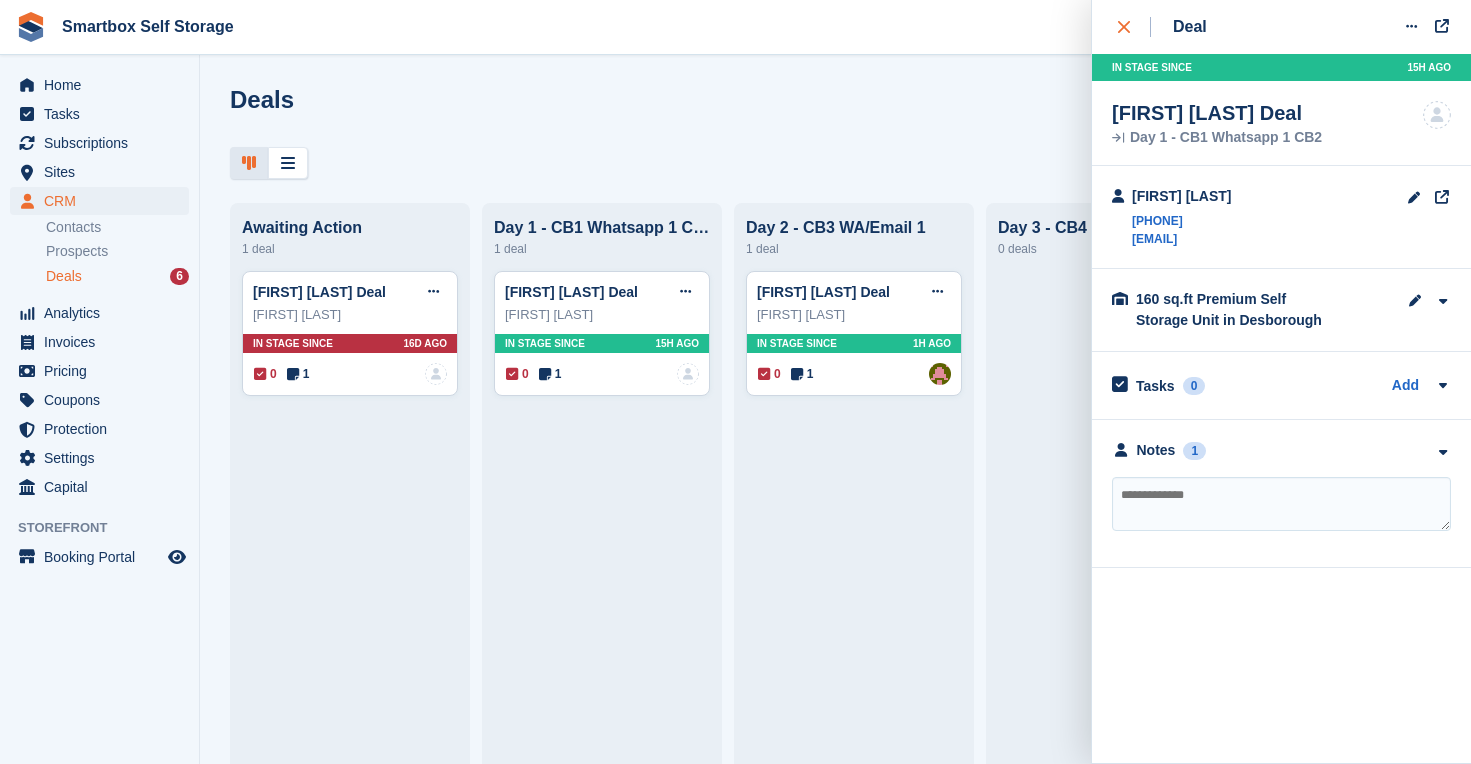 click 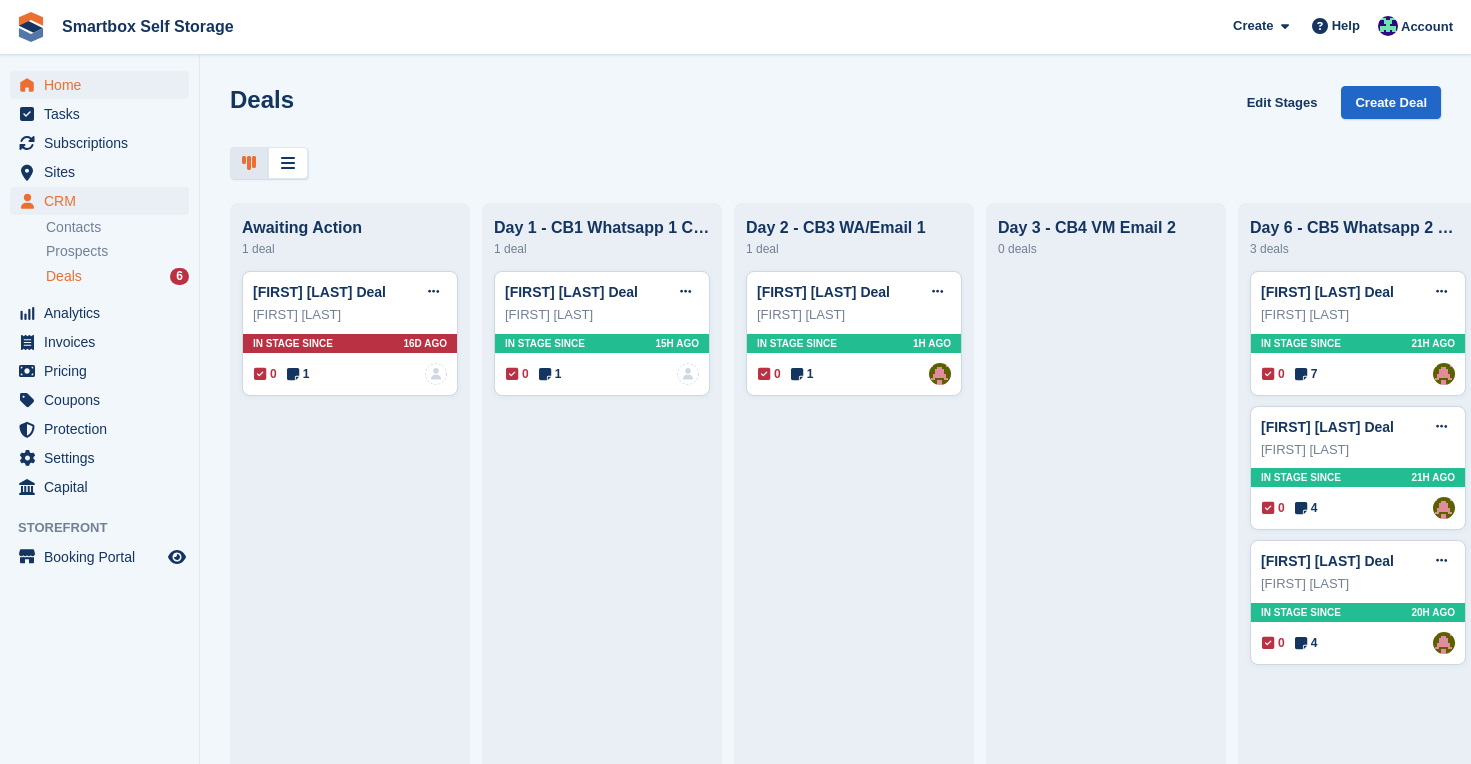 click on "Home" at bounding box center (104, 85) 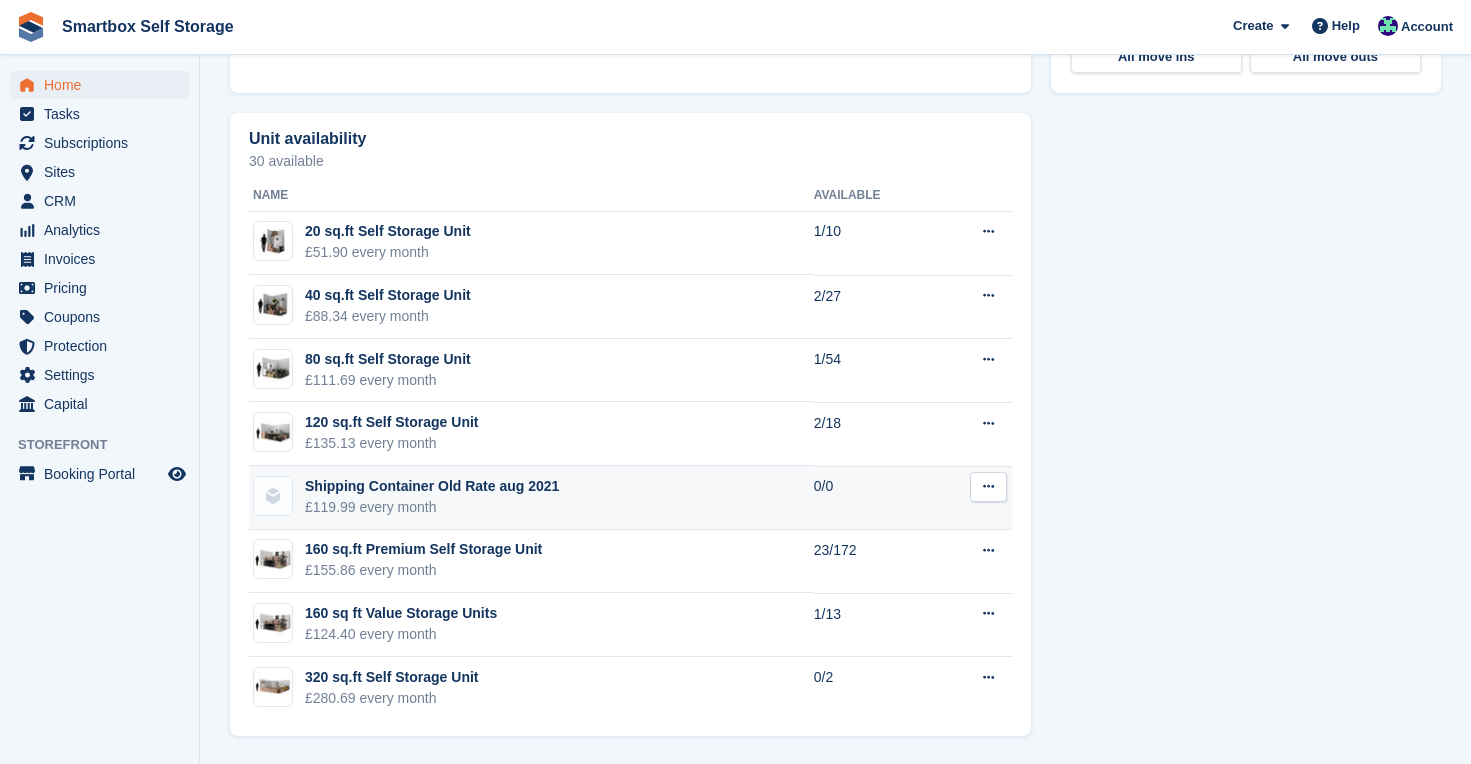 scroll, scrollTop: 1085, scrollLeft: 0, axis: vertical 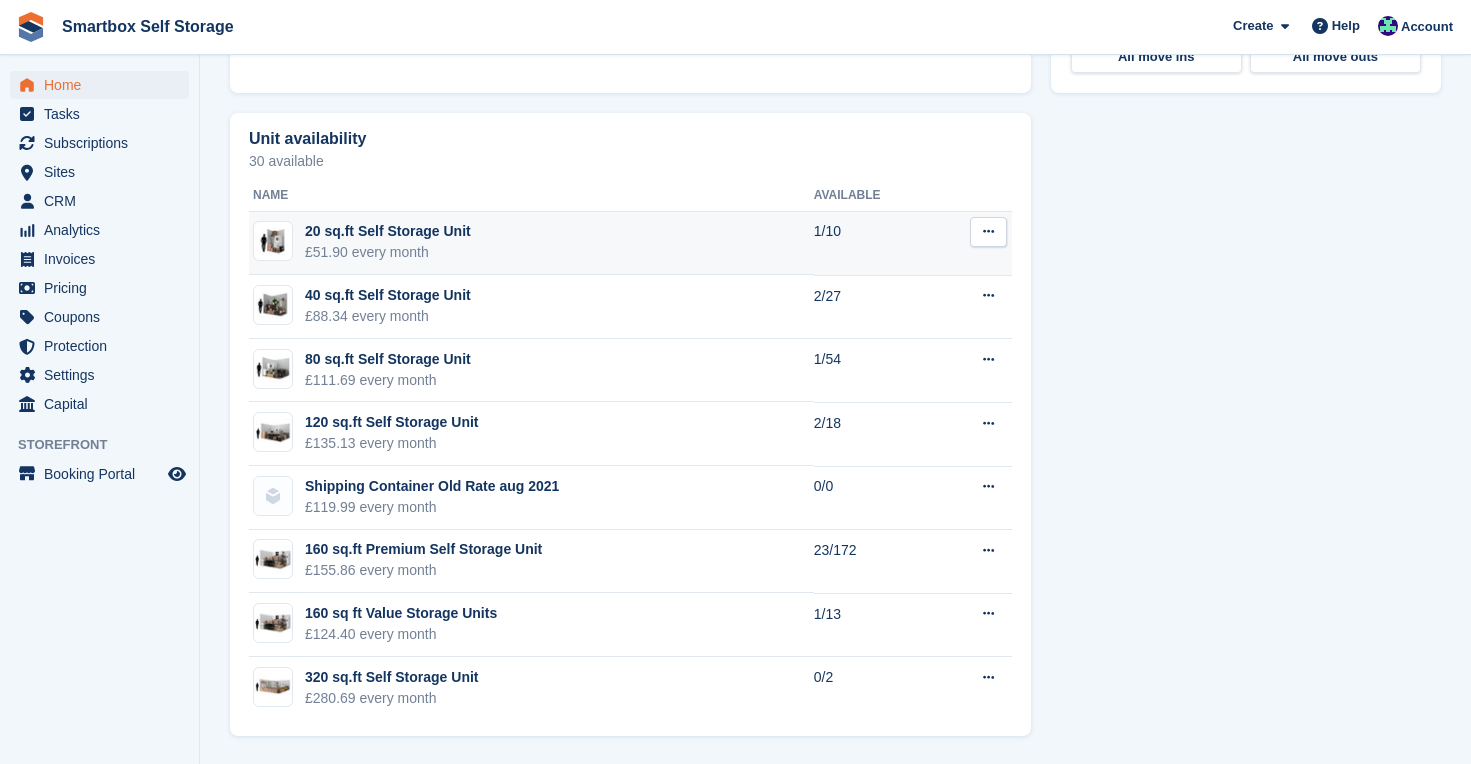 click on "20 sq.ft Self Storage Unit" at bounding box center (388, 231) 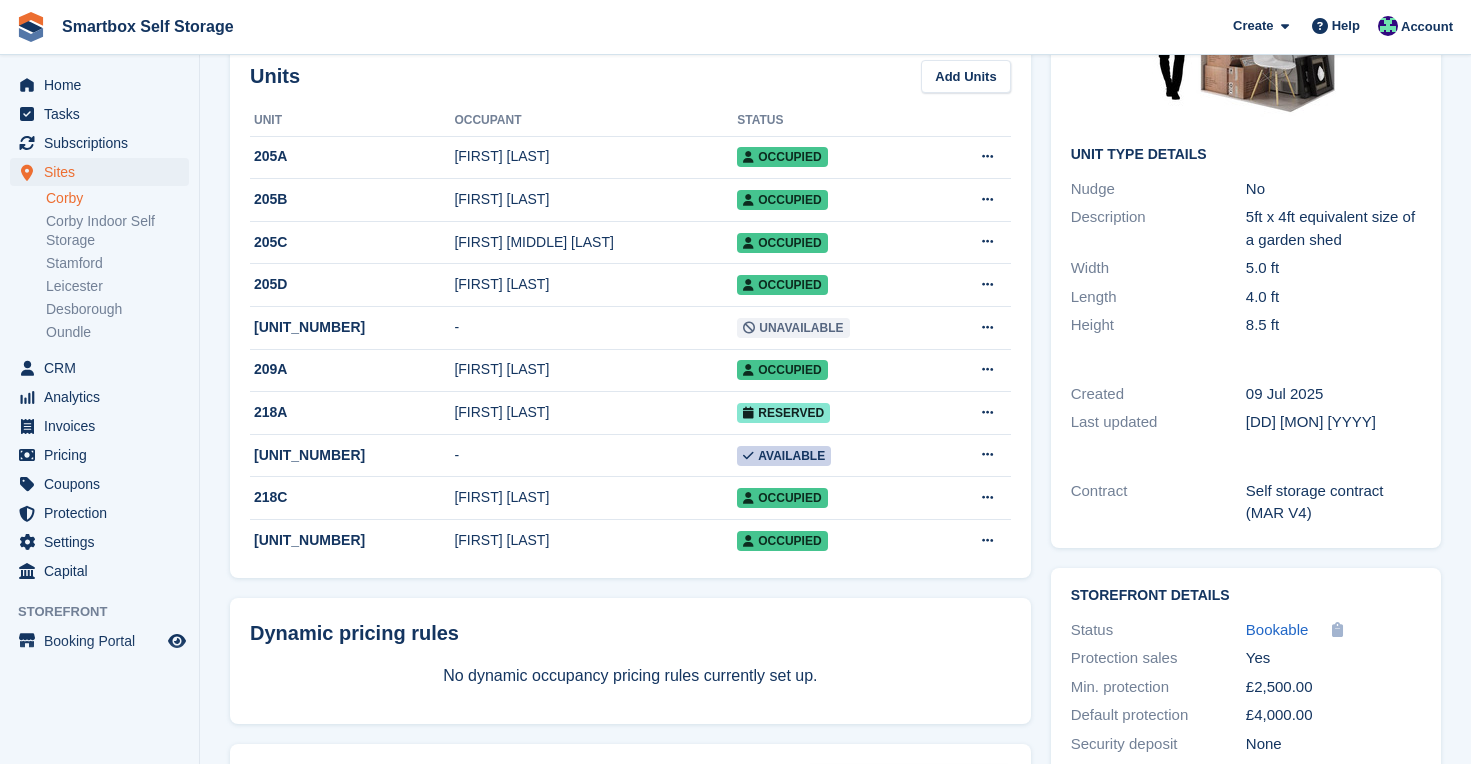 scroll, scrollTop: 264, scrollLeft: 0, axis: vertical 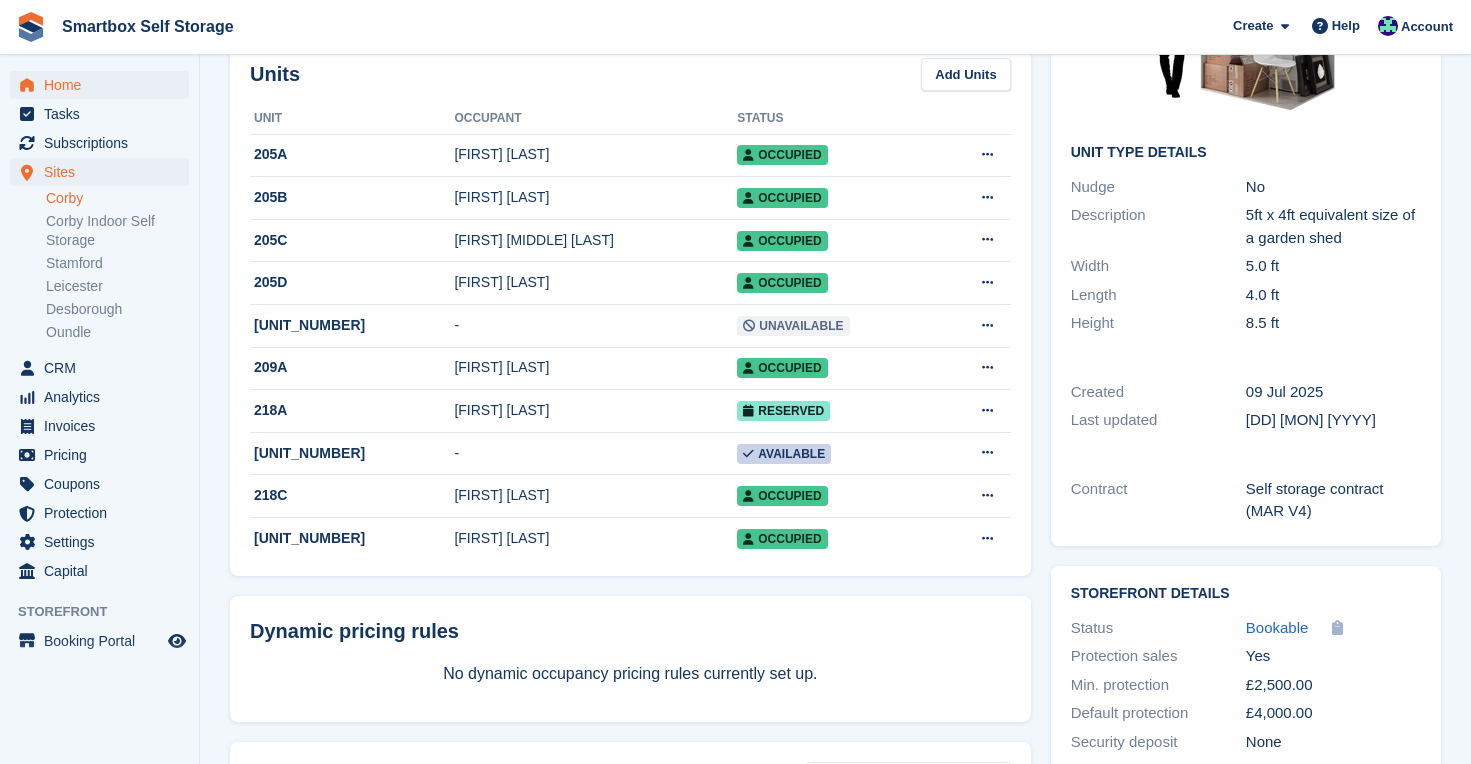 click on "Home" at bounding box center (104, 85) 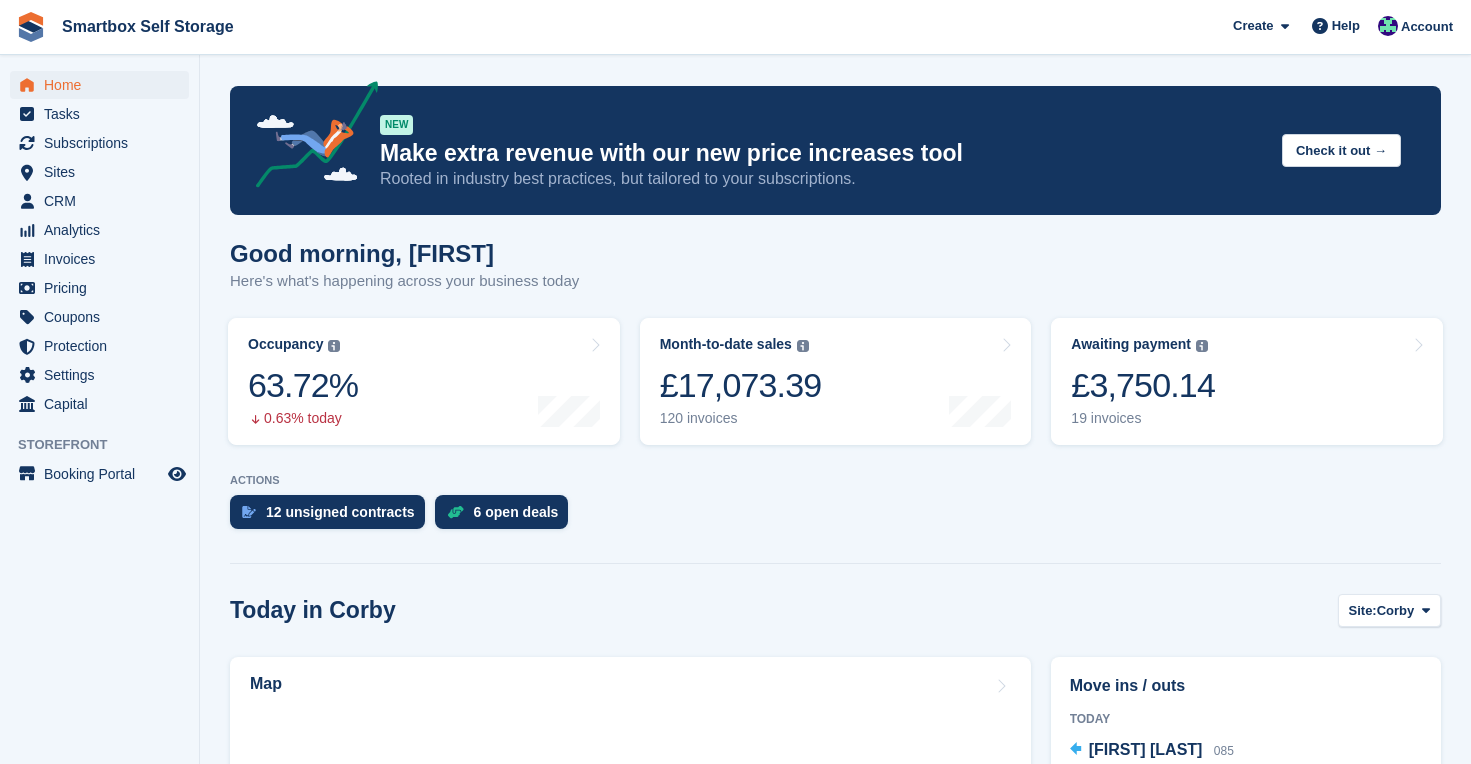 scroll, scrollTop: 0, scrollLeft: 0, axis: both 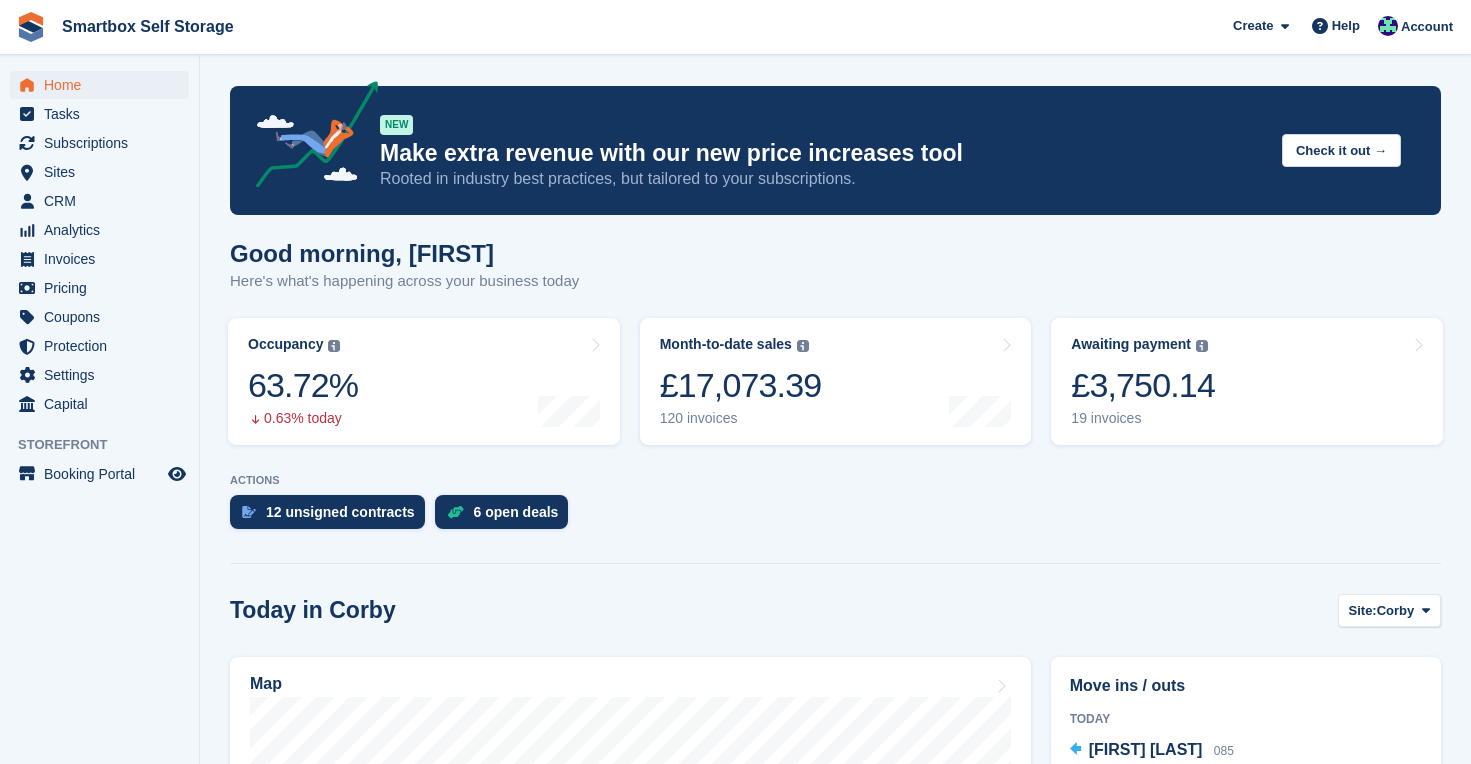 click on "Home" at bounding box center (104, 85) 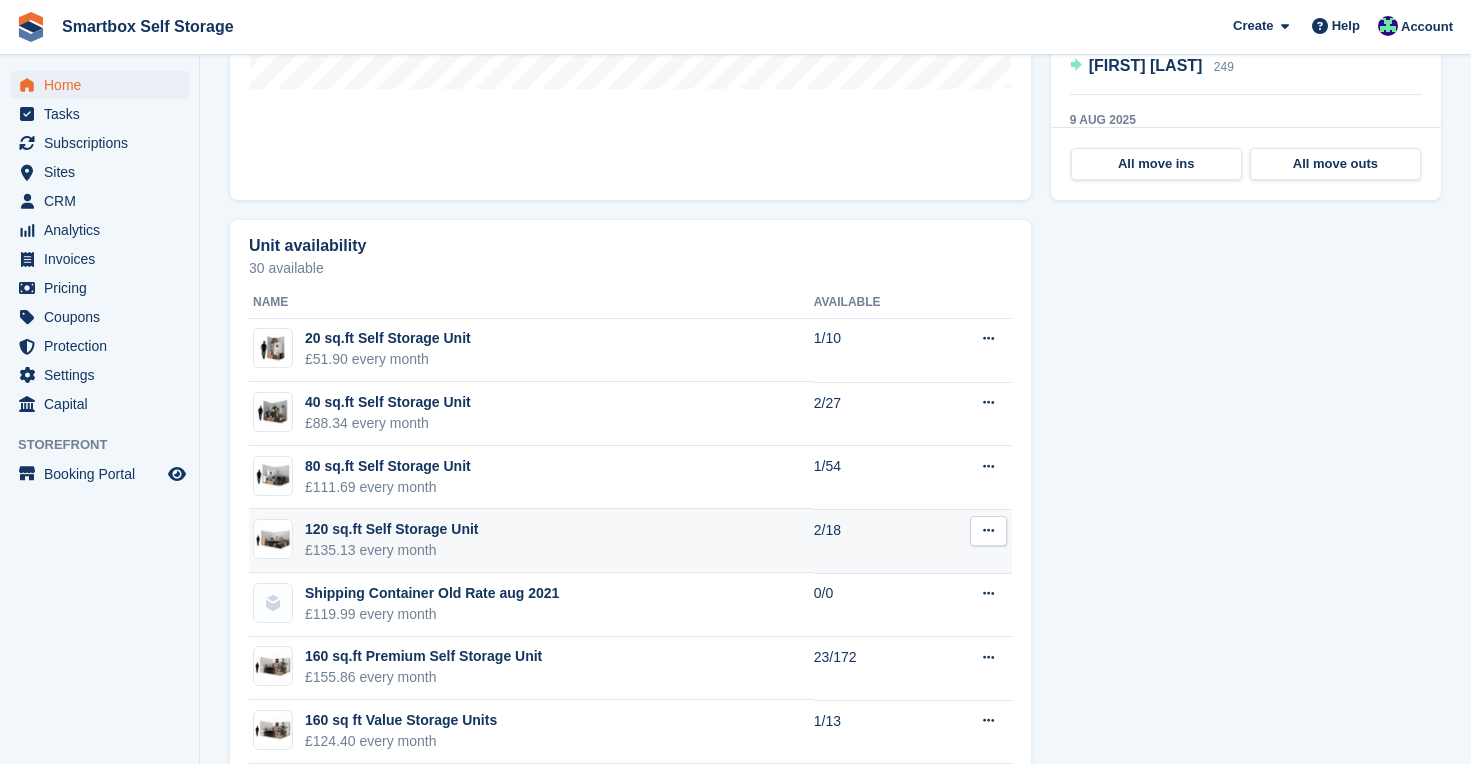scroll, scrollTop: 977, scrollLeft: 0, axis: vertical 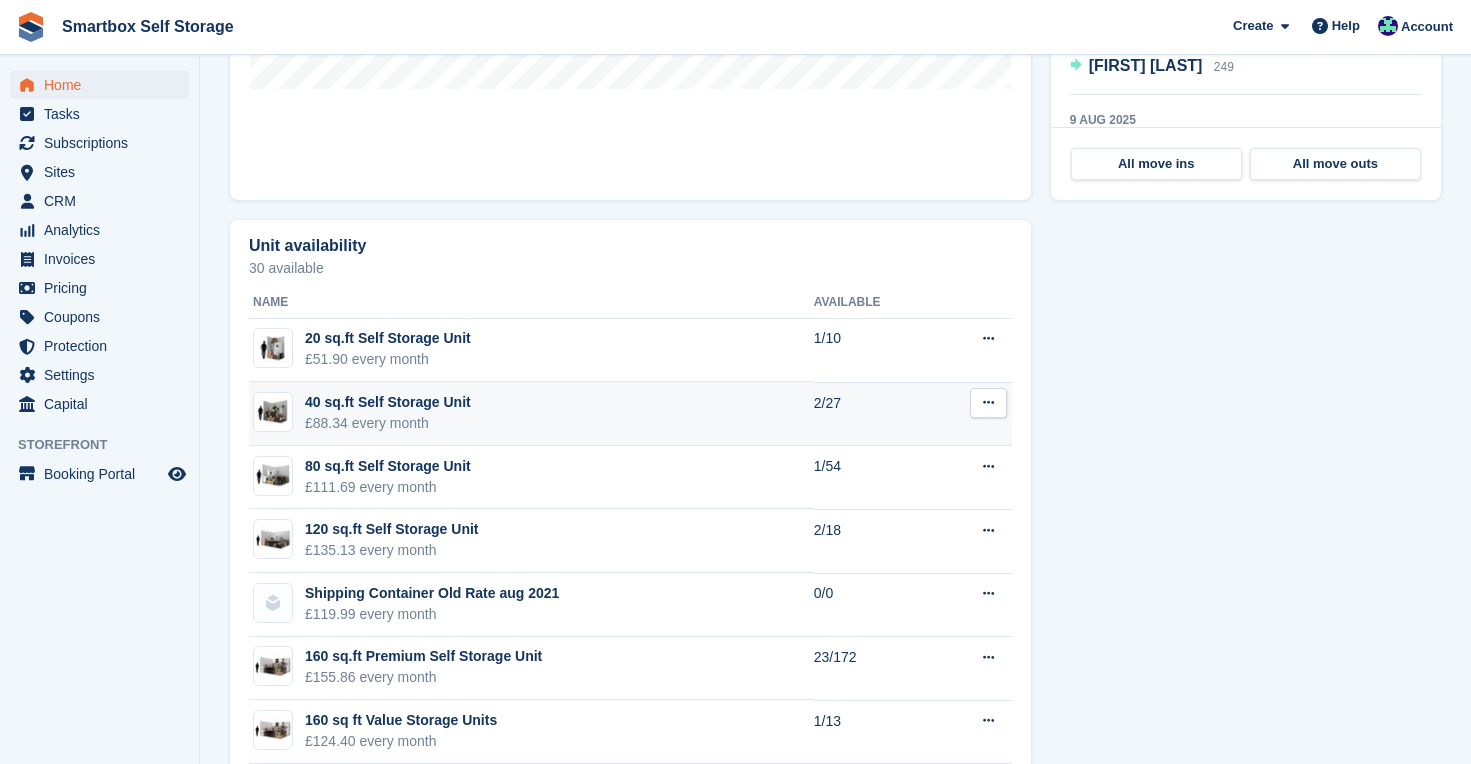 click on "£88.34 every month" at bounding box center [388, 423] 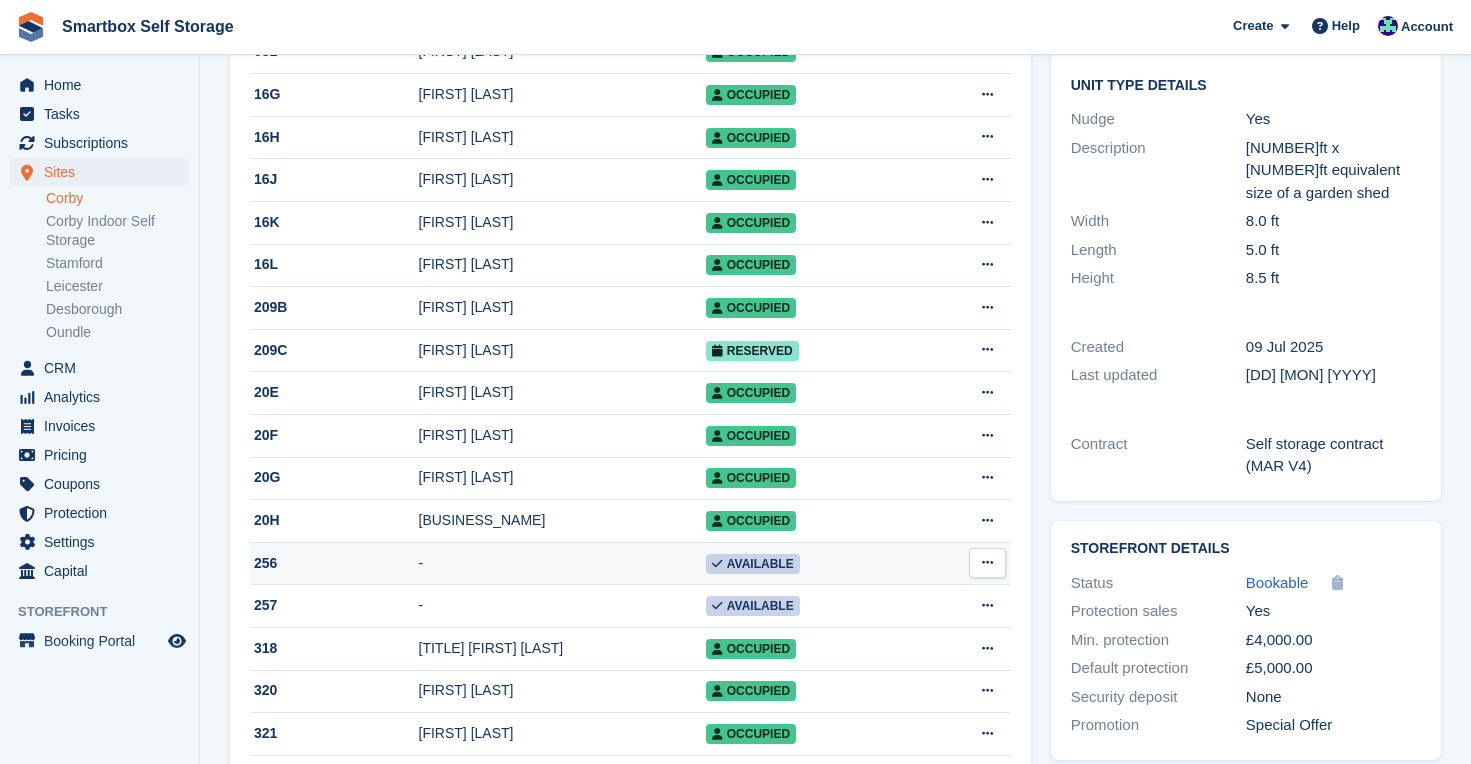 scroll, scrollTop: 366, scrollLeft: 0, axis: vertical 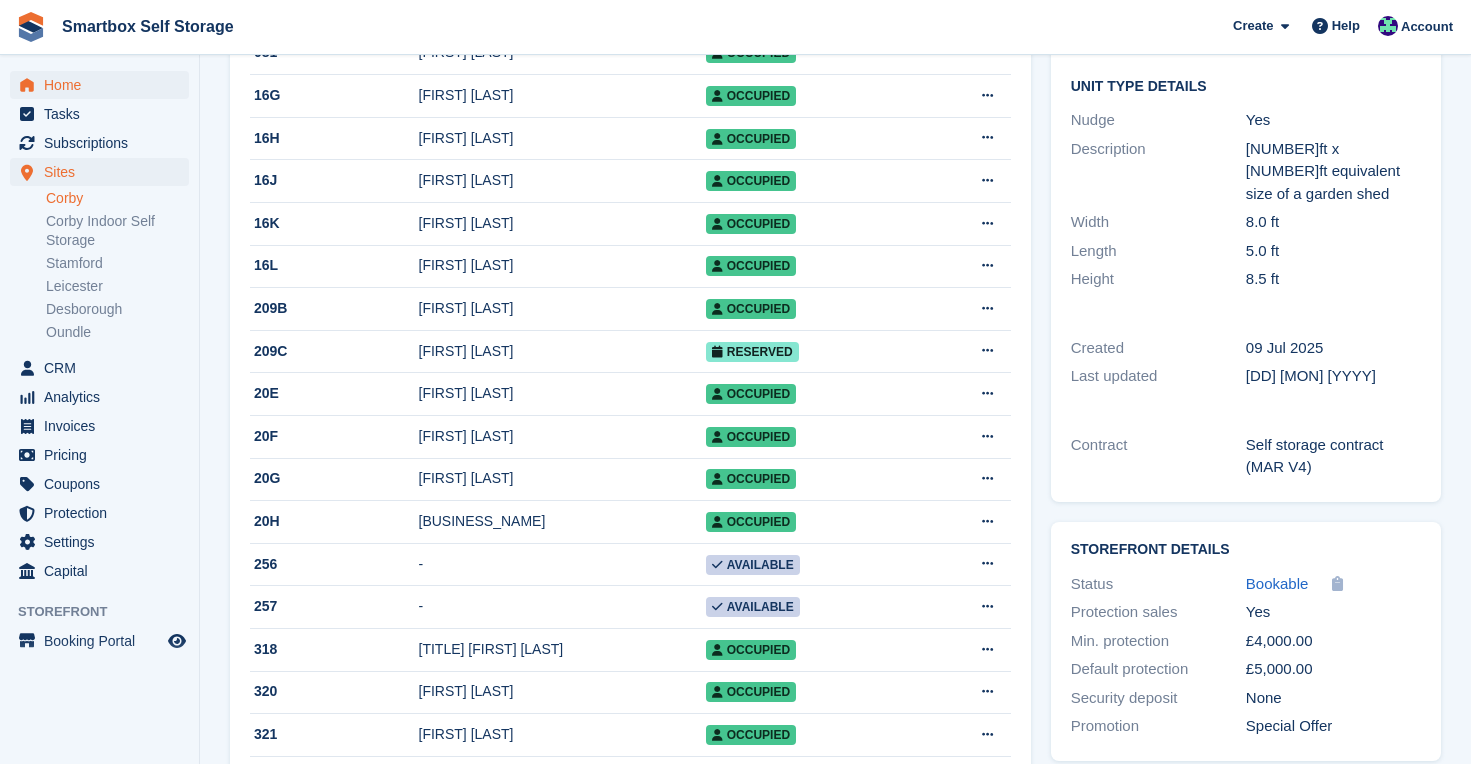 click on "Home" at bounding box center [104, 85] 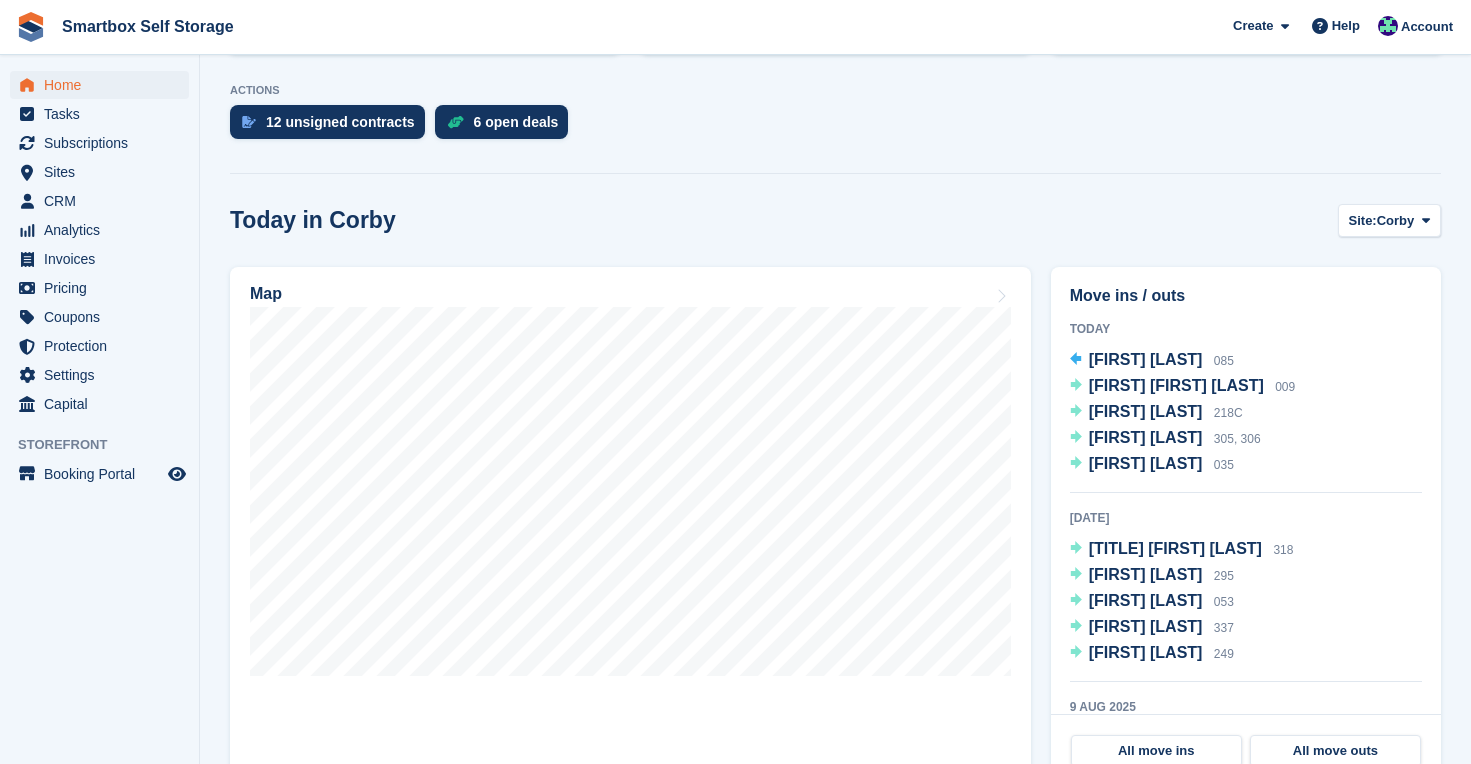 scroll, scrollTop: 402, scrollLeft: 0, axis: vertical 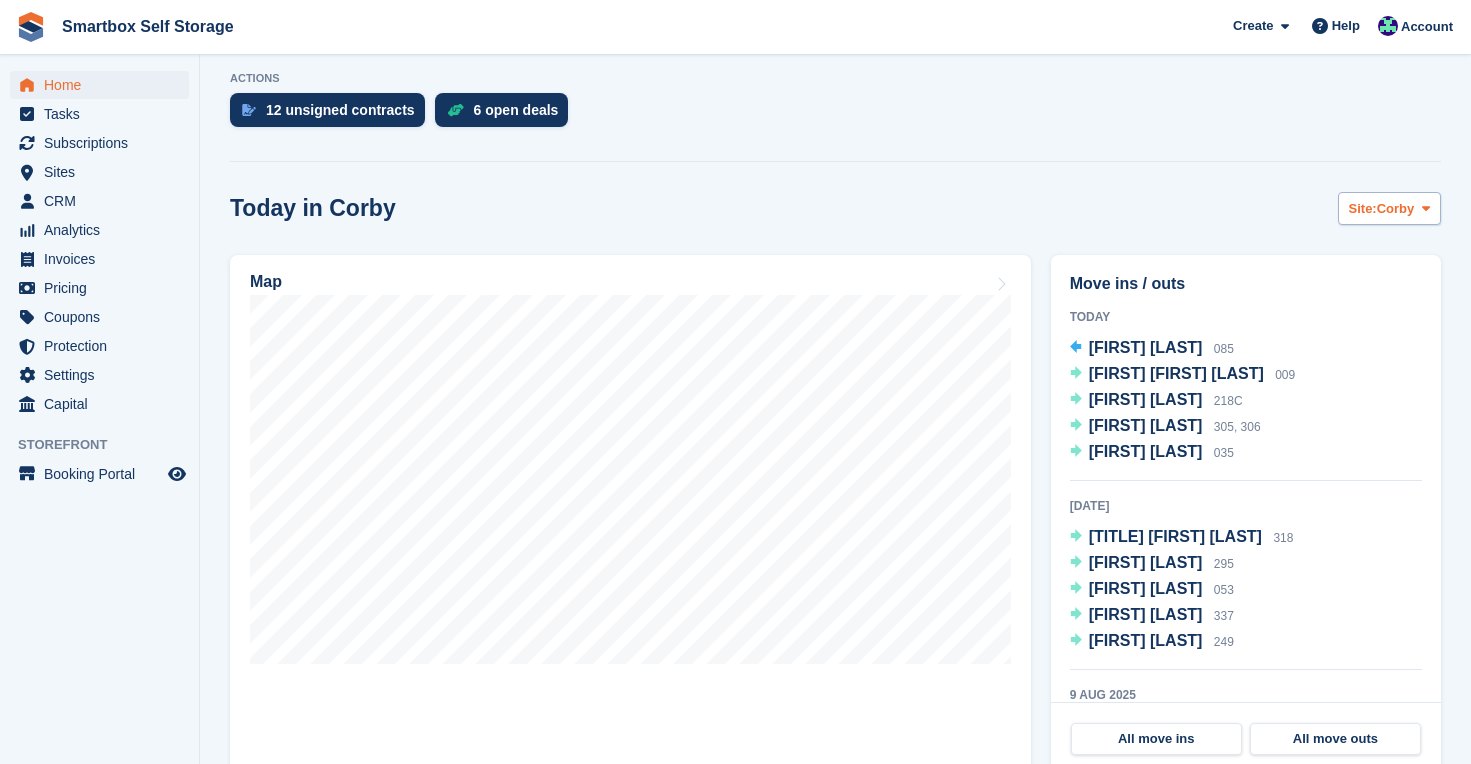 click on "Corby" at bounding box center (1396, 209) 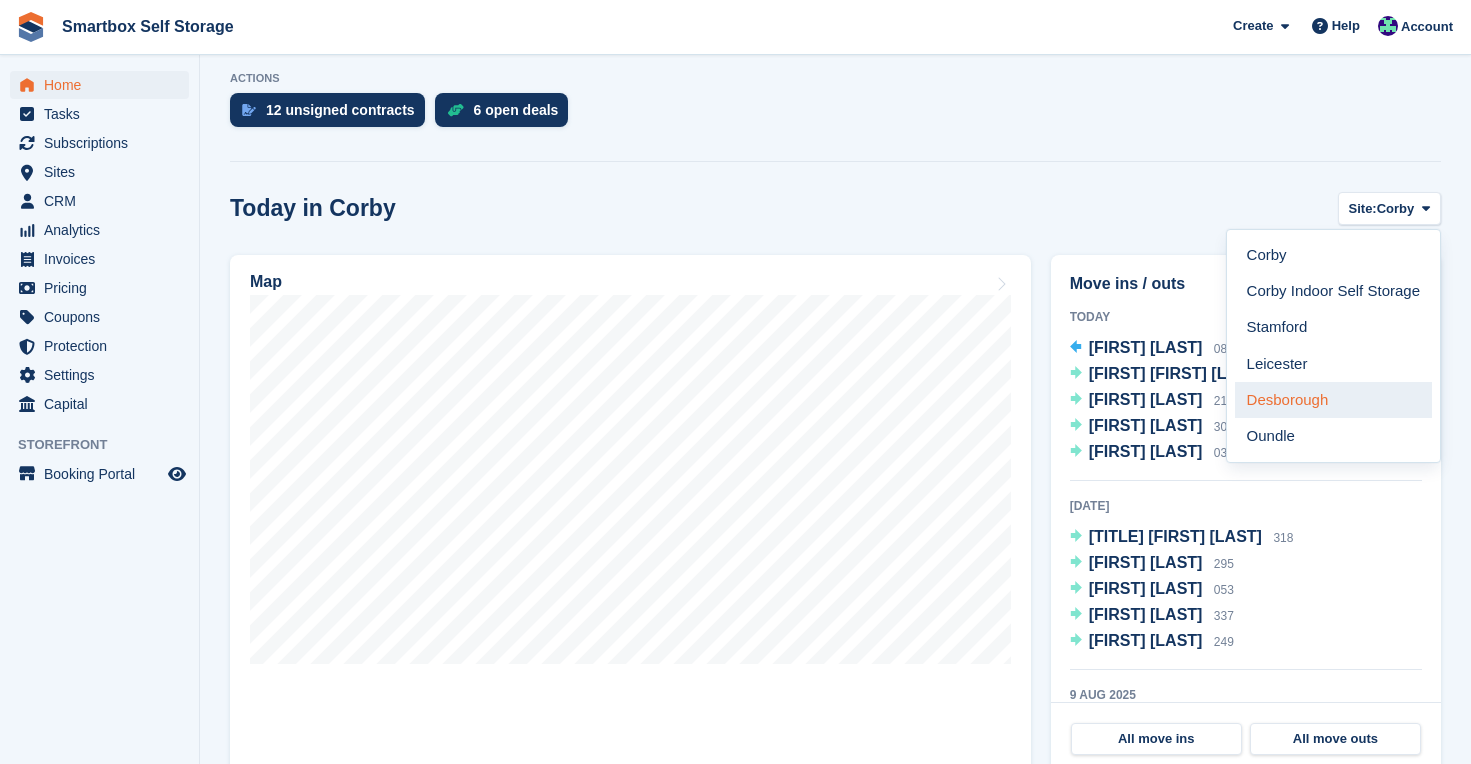click on "Desborough" at bounding box center (1333, 400) 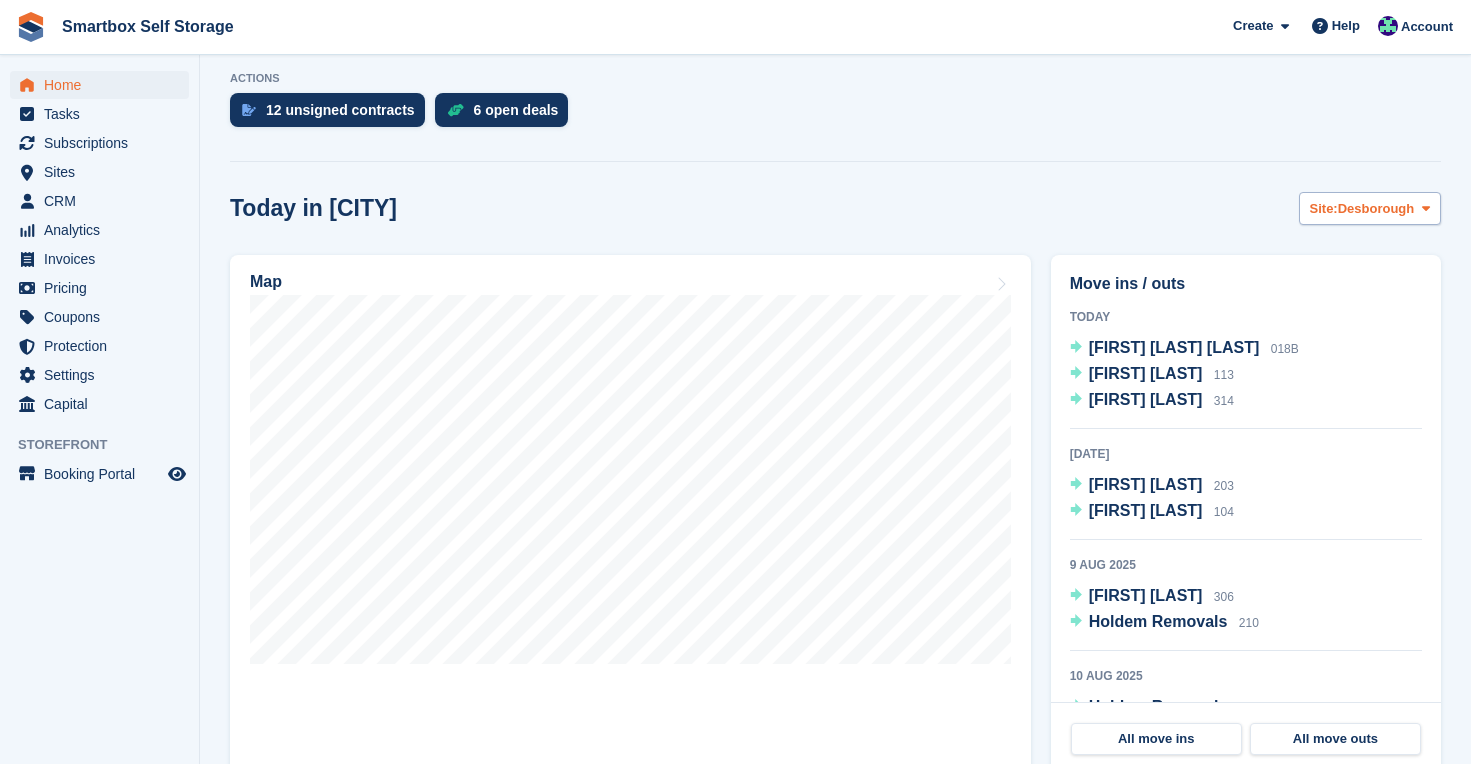click on "Desborough" at bounding box center (1376, 209) 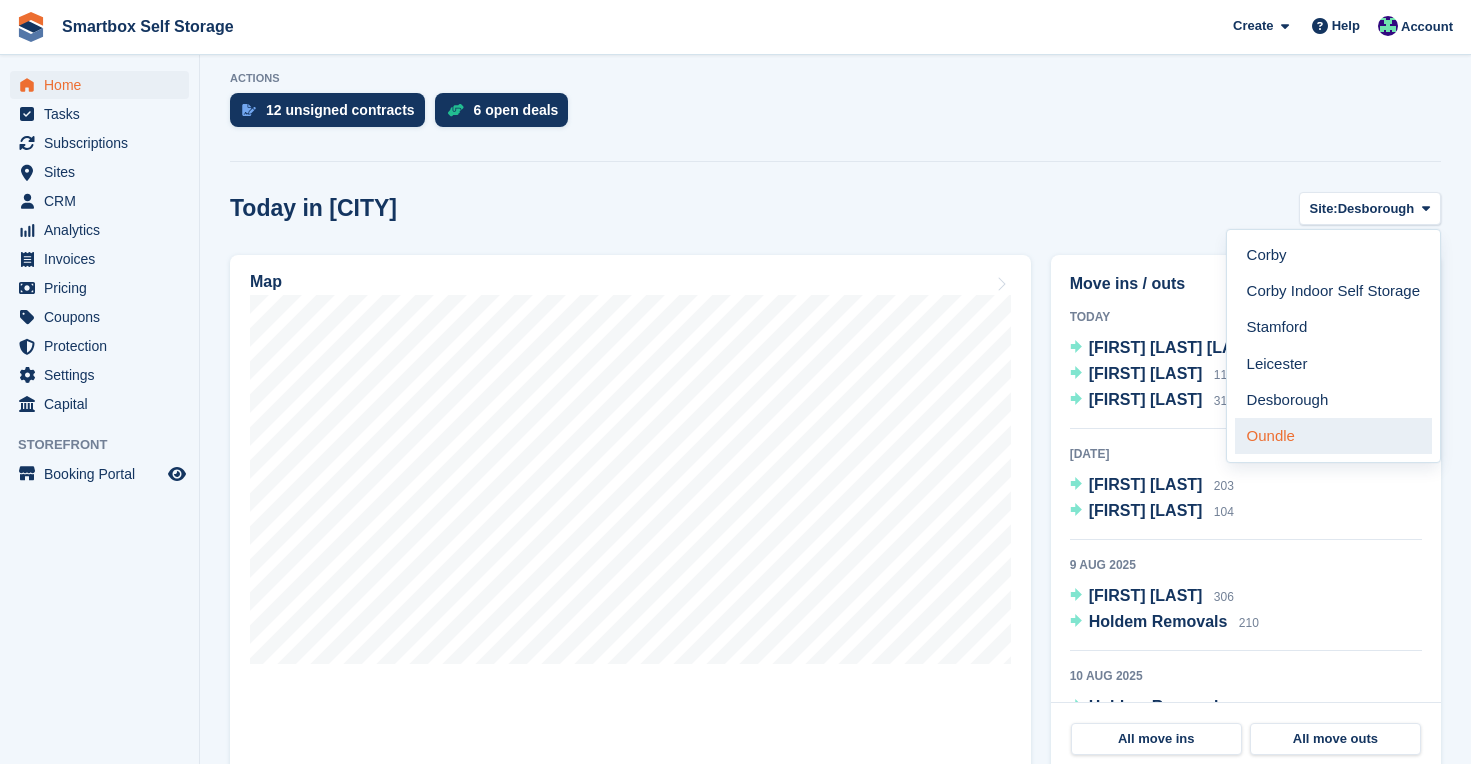 click on "Oundle" at bounding box center (1333, 436) 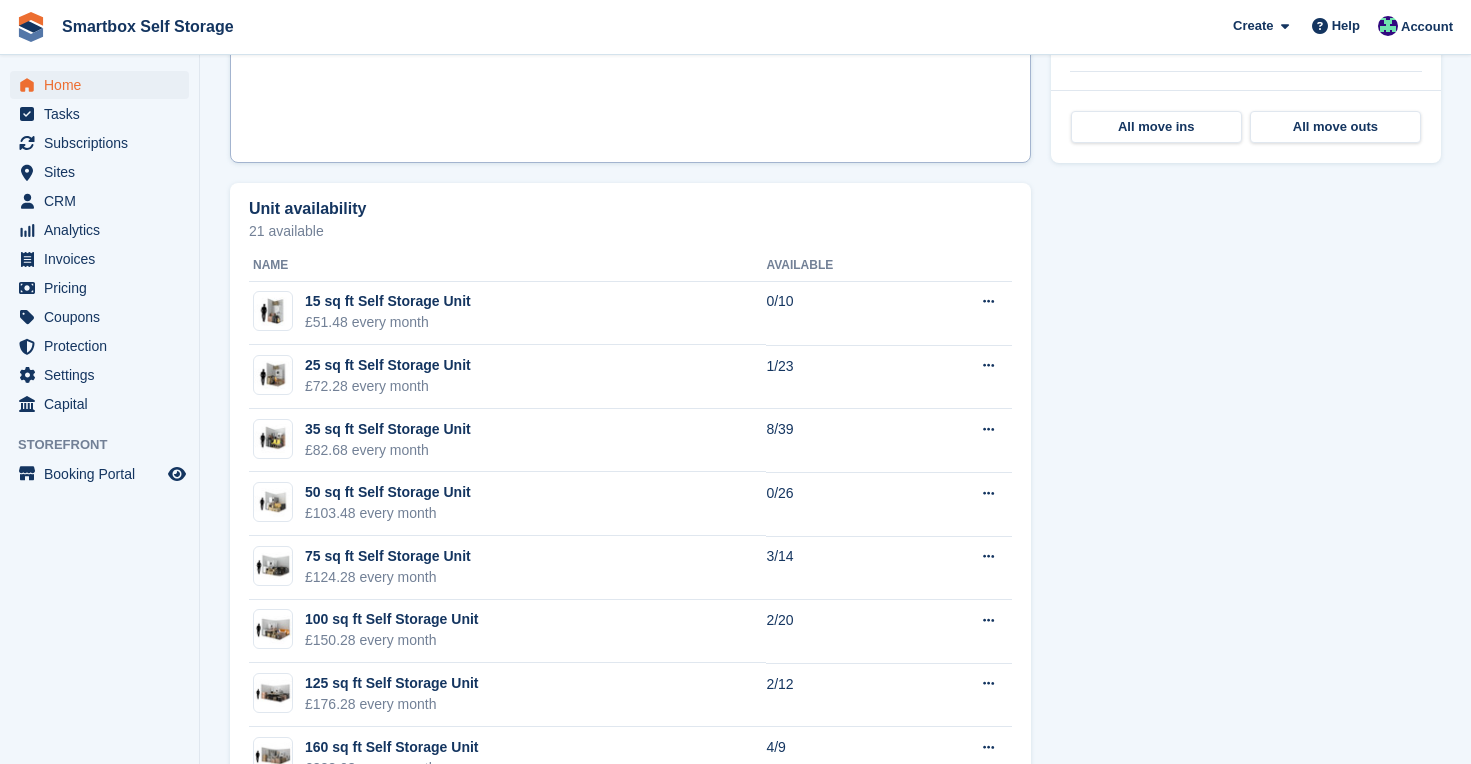 scroll, scrollTop: 1012, scrollLeft: 0, axis: vertical 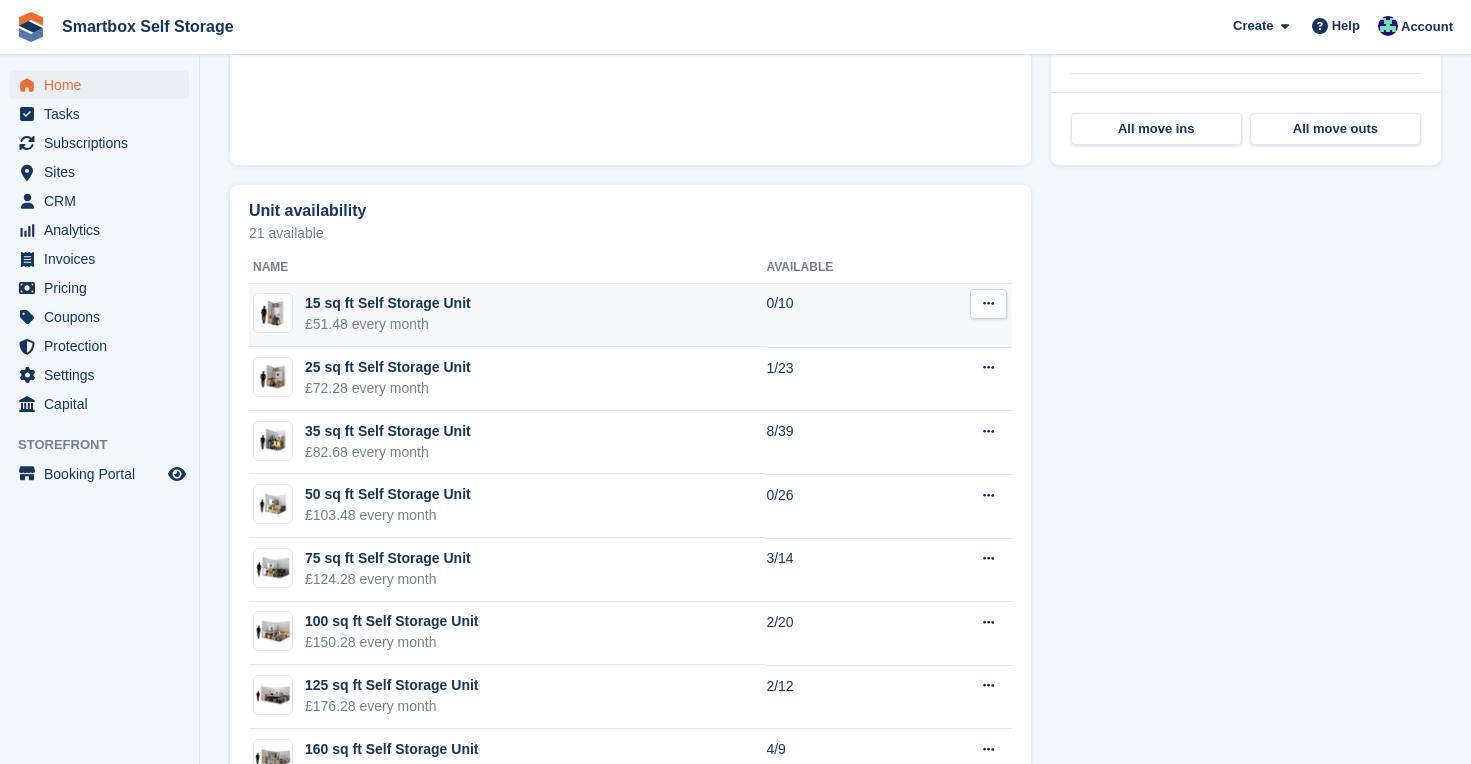 click on "15 sq ft Self Storage Unit
£51.48 every month" at bounding box center [507, 316] 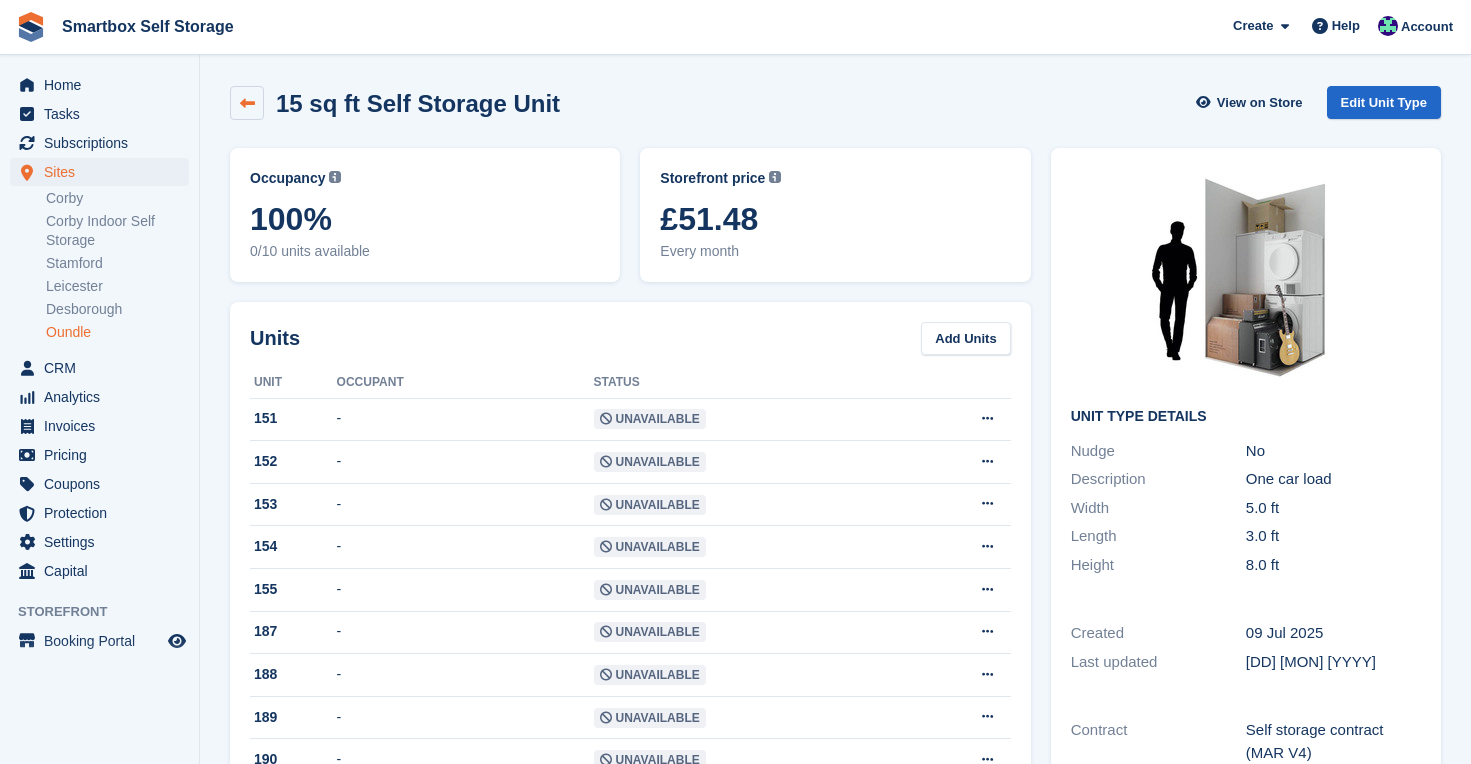 scroll, scrollTop: -1, scrollLeft: 0, axis: vertical 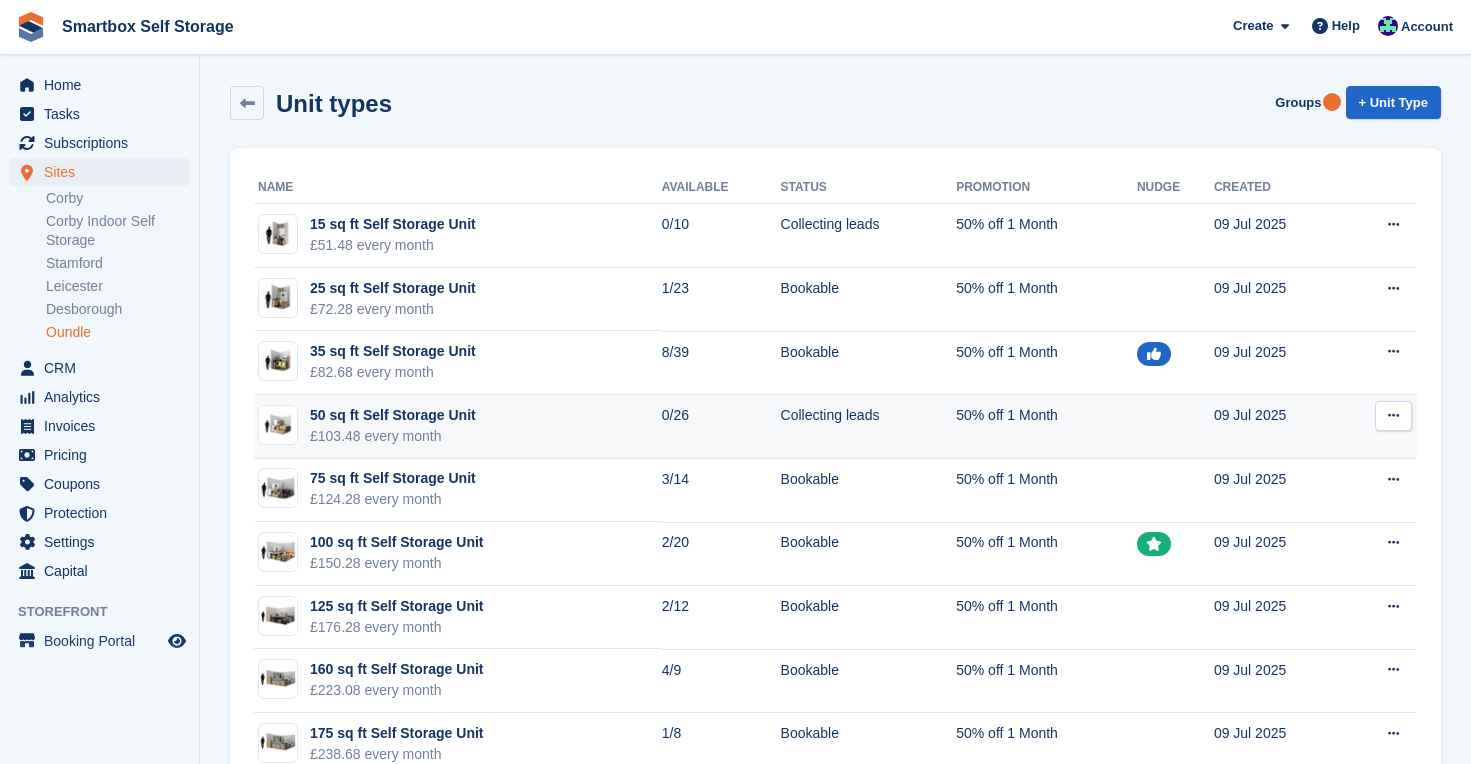 click on "50 sq ft Self Storage Unit" at bounding box center (393, 415) 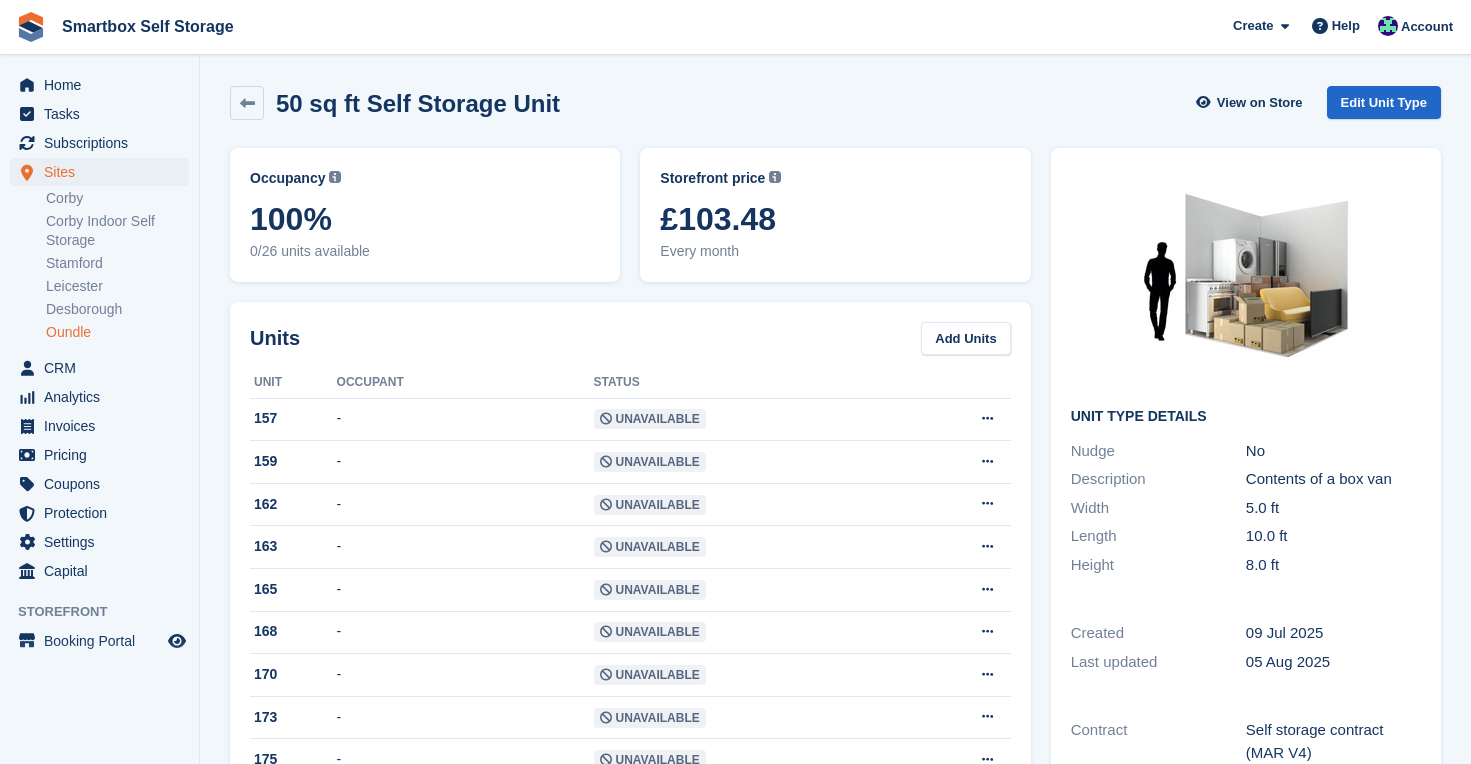 scroll, scrollTop: 0, scrollLeft: 0, axis: both 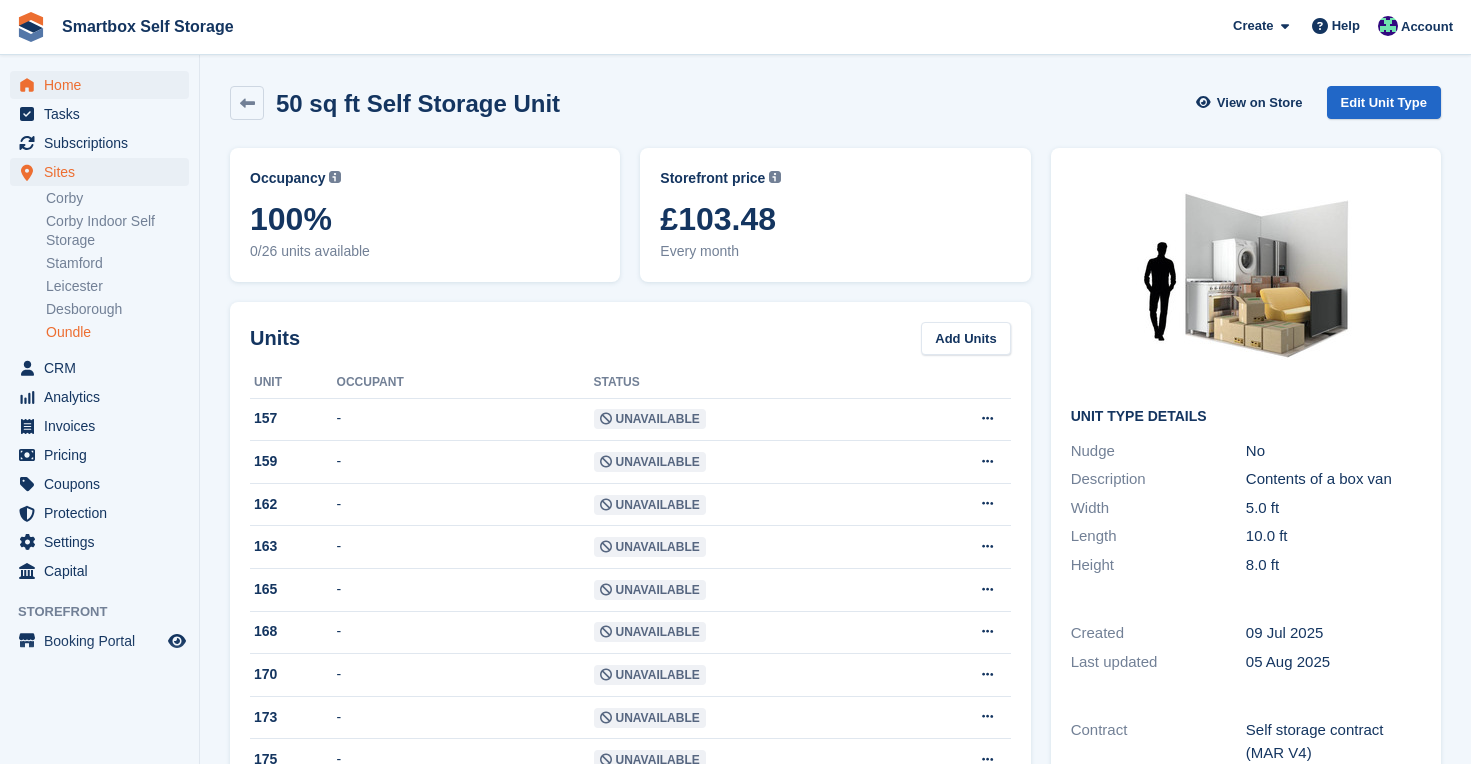 click on "Home" at bounding box center (104, 85) 